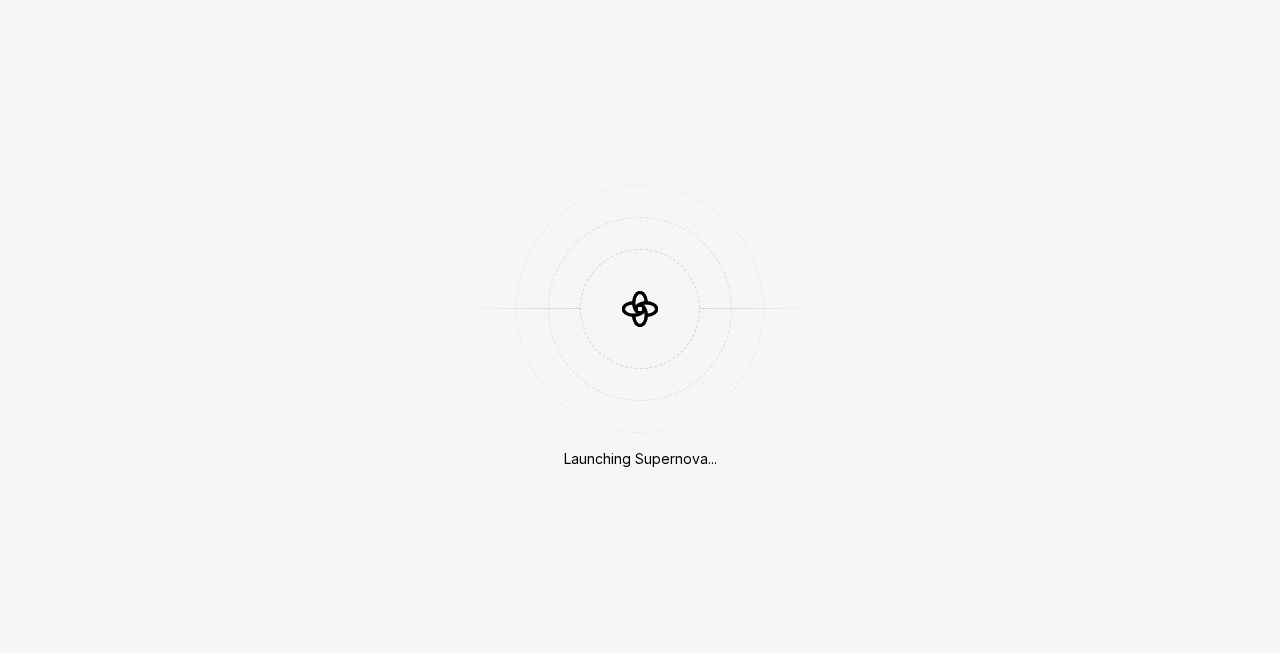 scroll, scrollTop: 0, scrollLeft: 0, axis: both 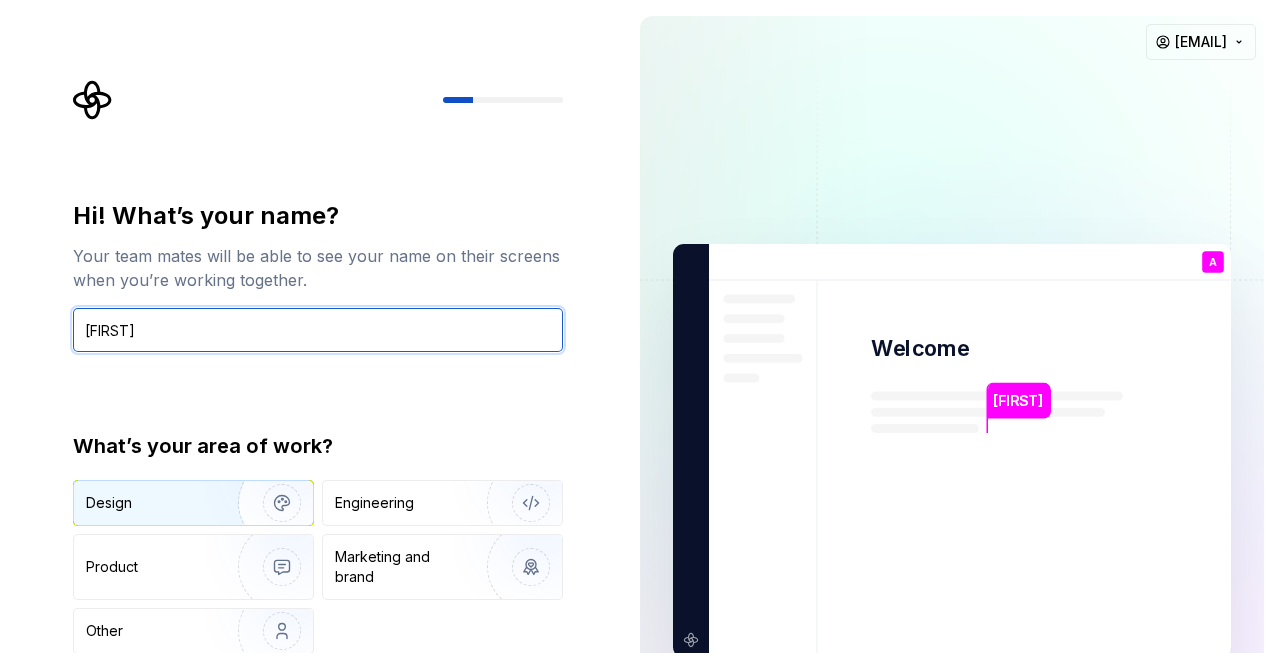 type on "[FIRST]" 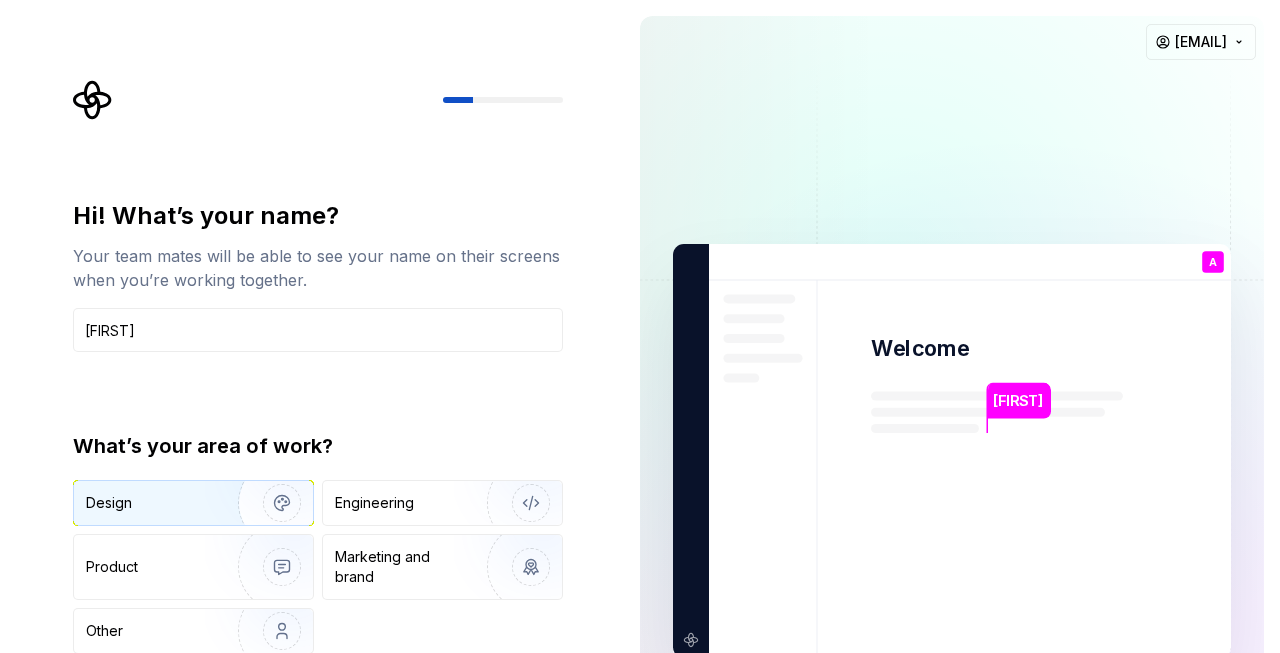 click at bounding box center (269, 503) 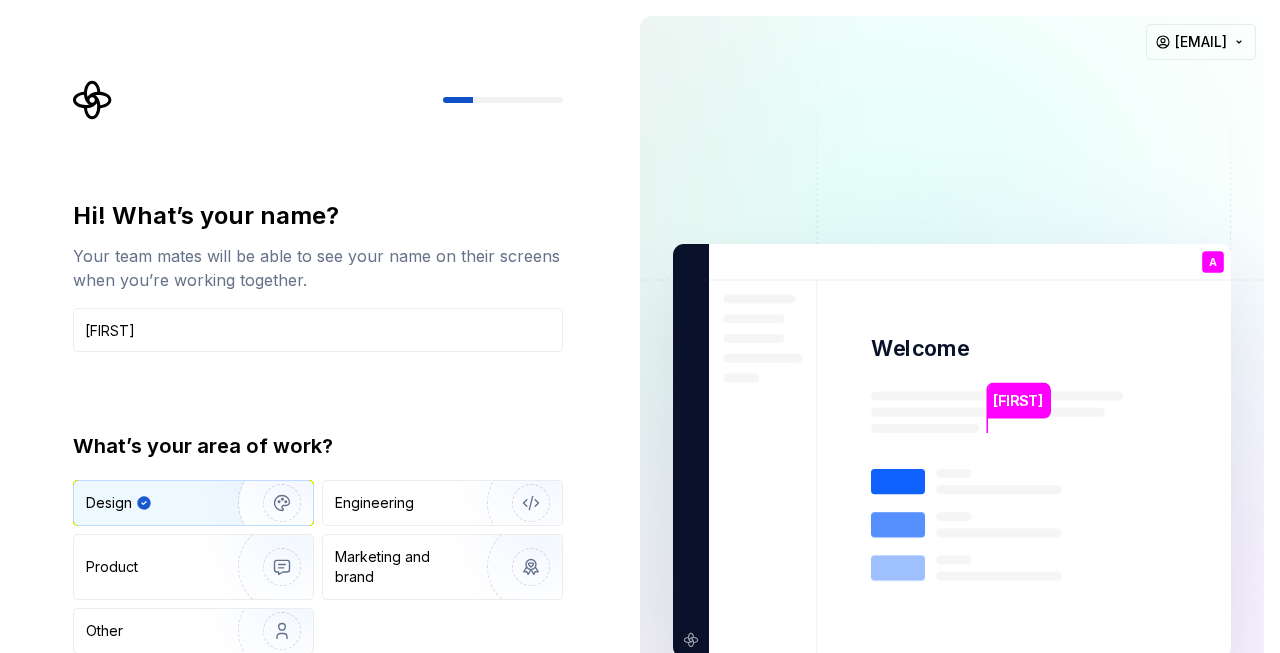 click on "Hi! What’s your name? Your team mates will be able to see your name on their screens when you’re working together. [FIRST] What’s your area of work? Design Engineering Product Marketing and brand Other Continue" at bounding box center (312, 451) 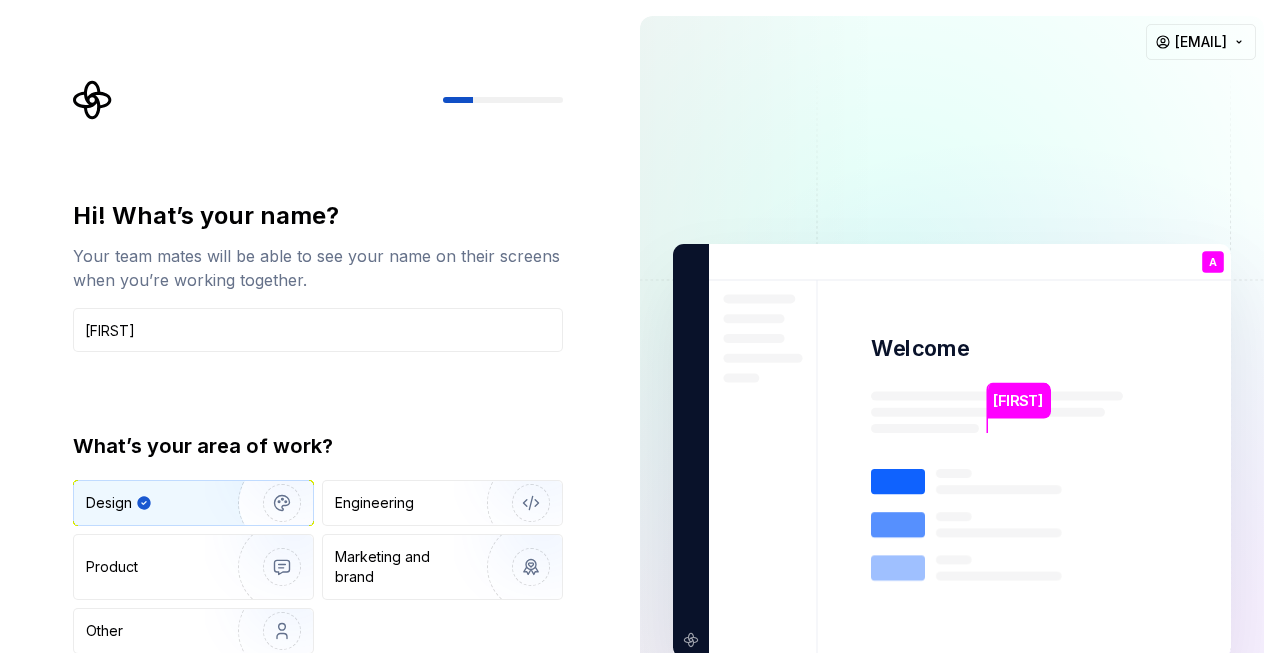 click on "Alina Welcome A You T B +3 Thomas Brooke Jamie agordeeva_ext@babbel.com" at bounding box center [952, 451] 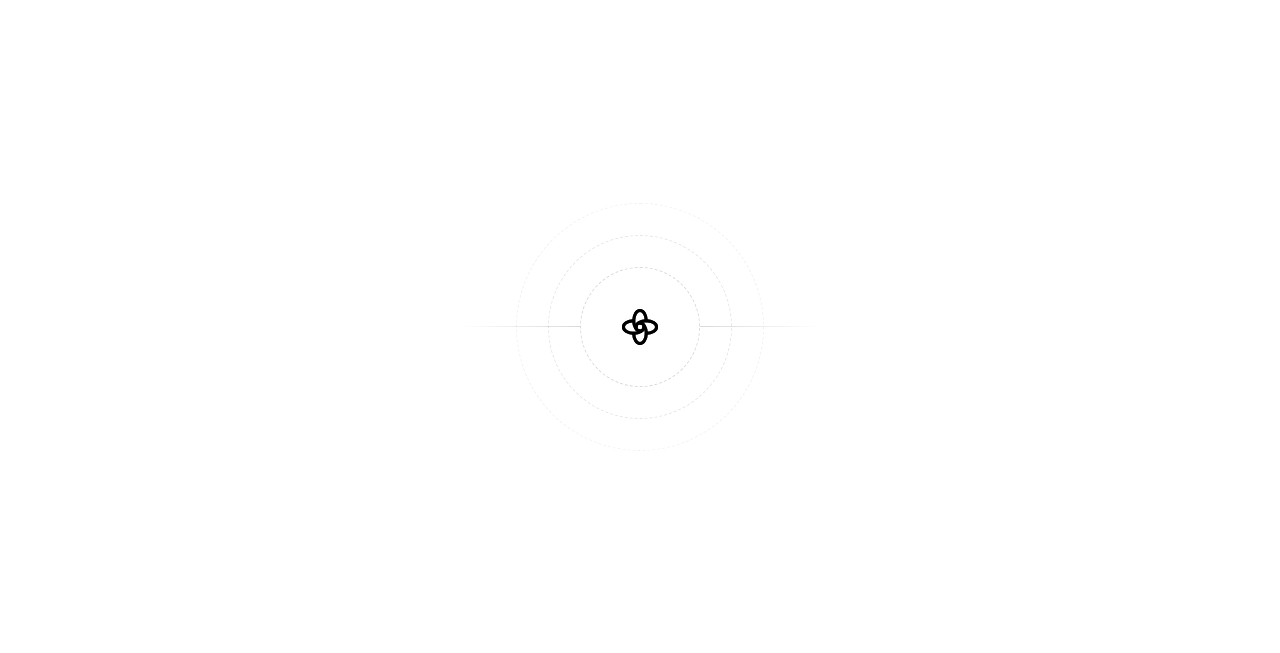 scroll, scrollTop: 0, scrollLeft: 0, axis: both 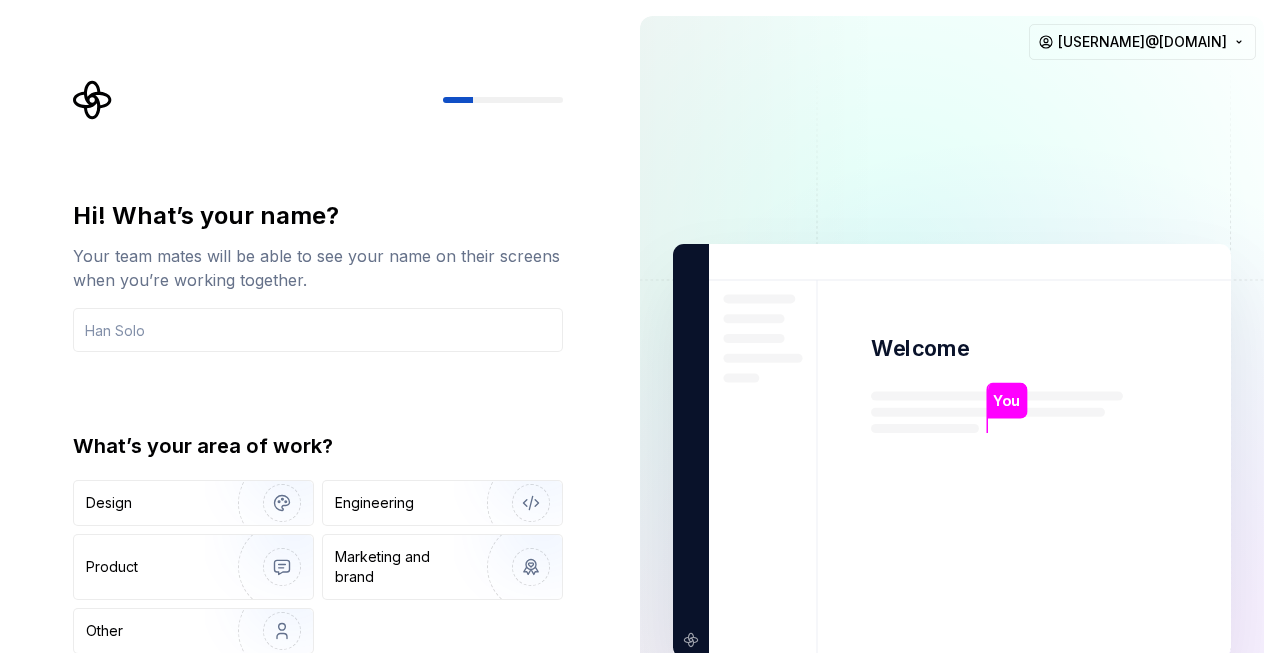 click at bounding box center (952, 451) 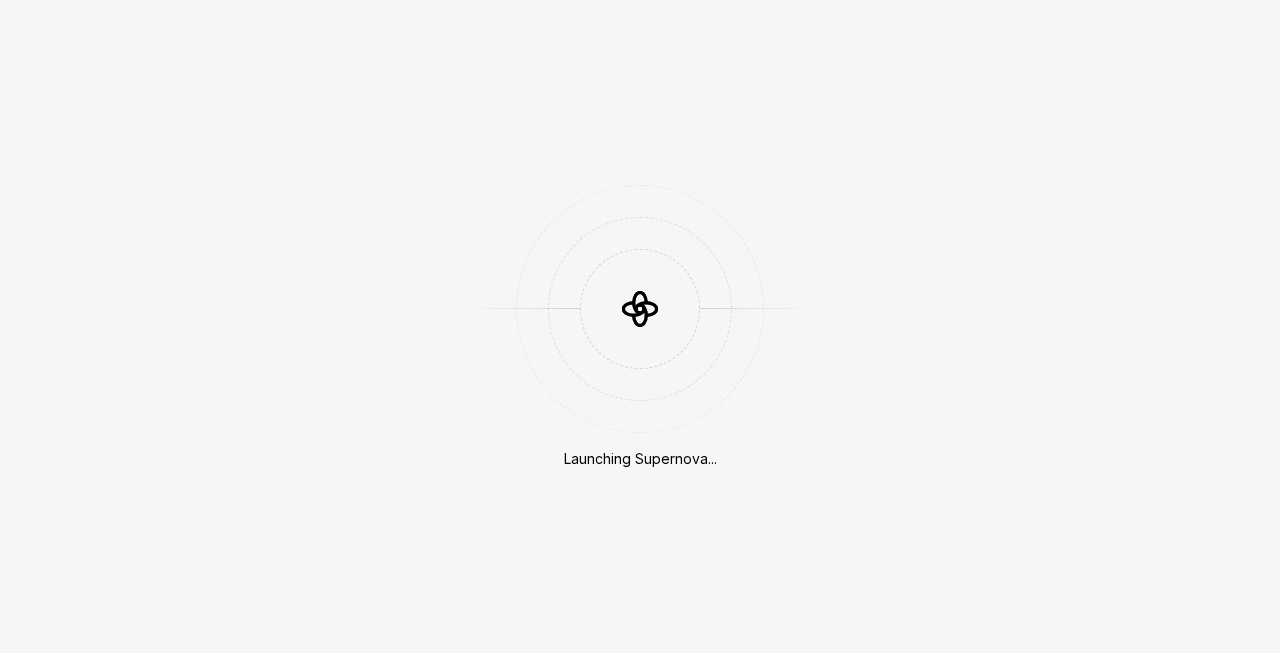 scroll, scrollTop: 0, scrollLeft: 0, axis: both 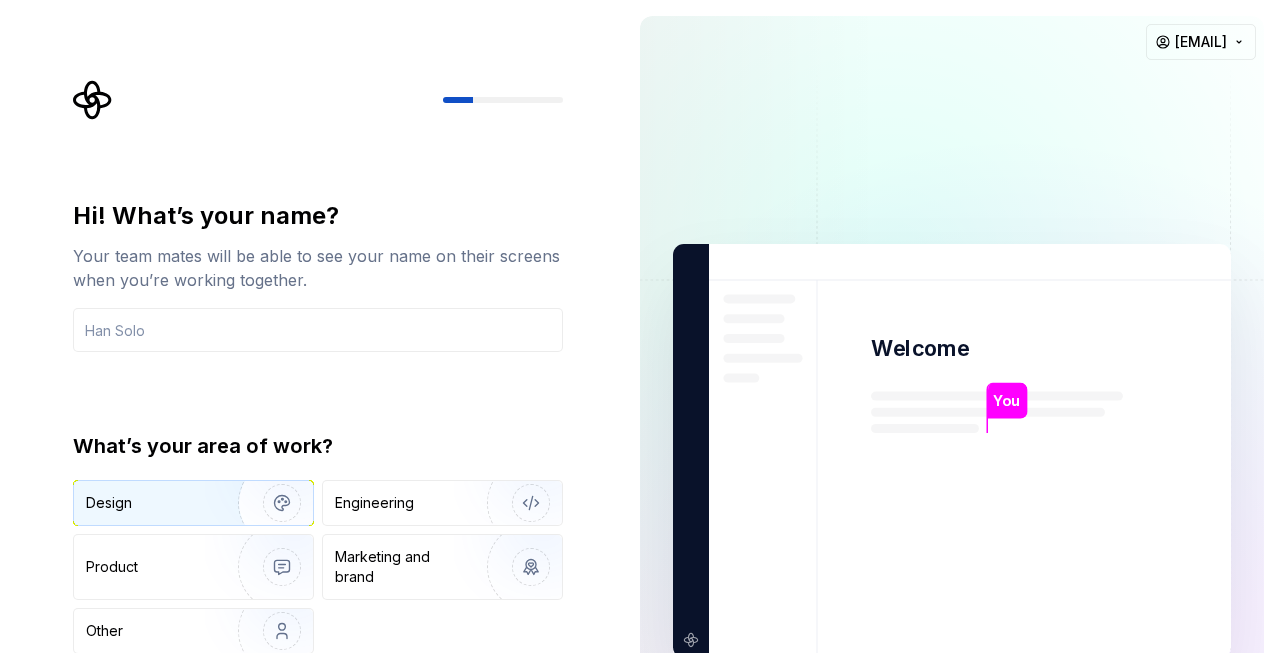 click at bounding box center (269, 503) 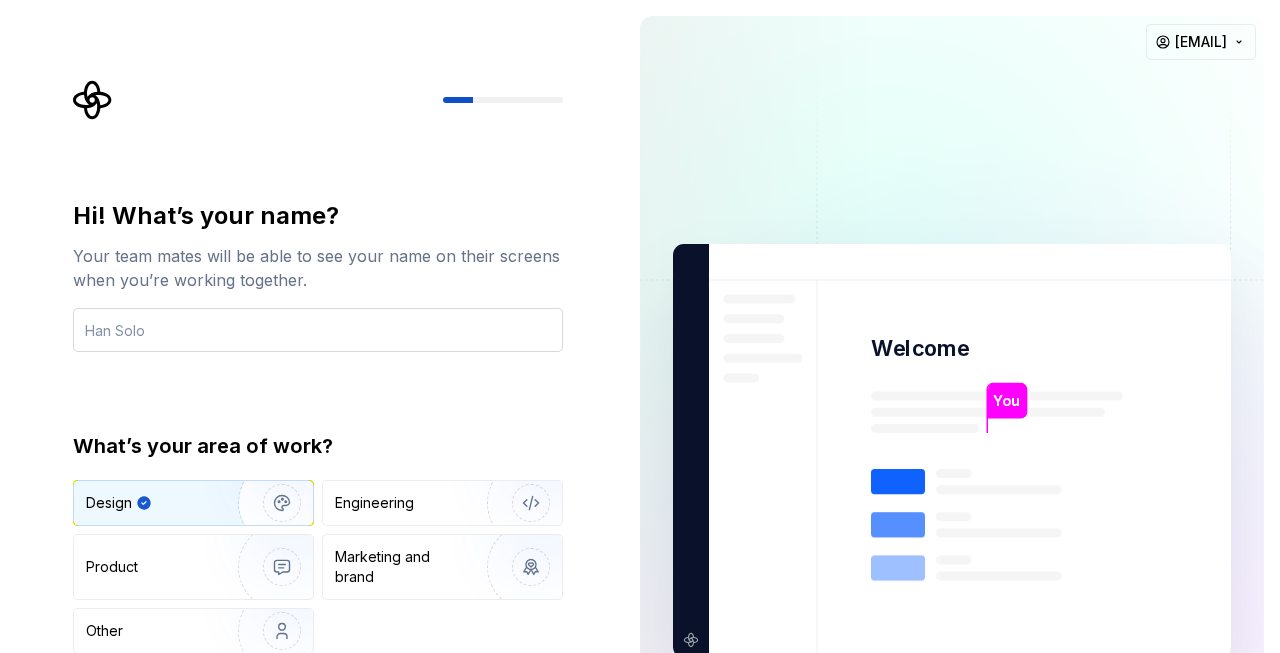 click at bounding box center (318, 330) 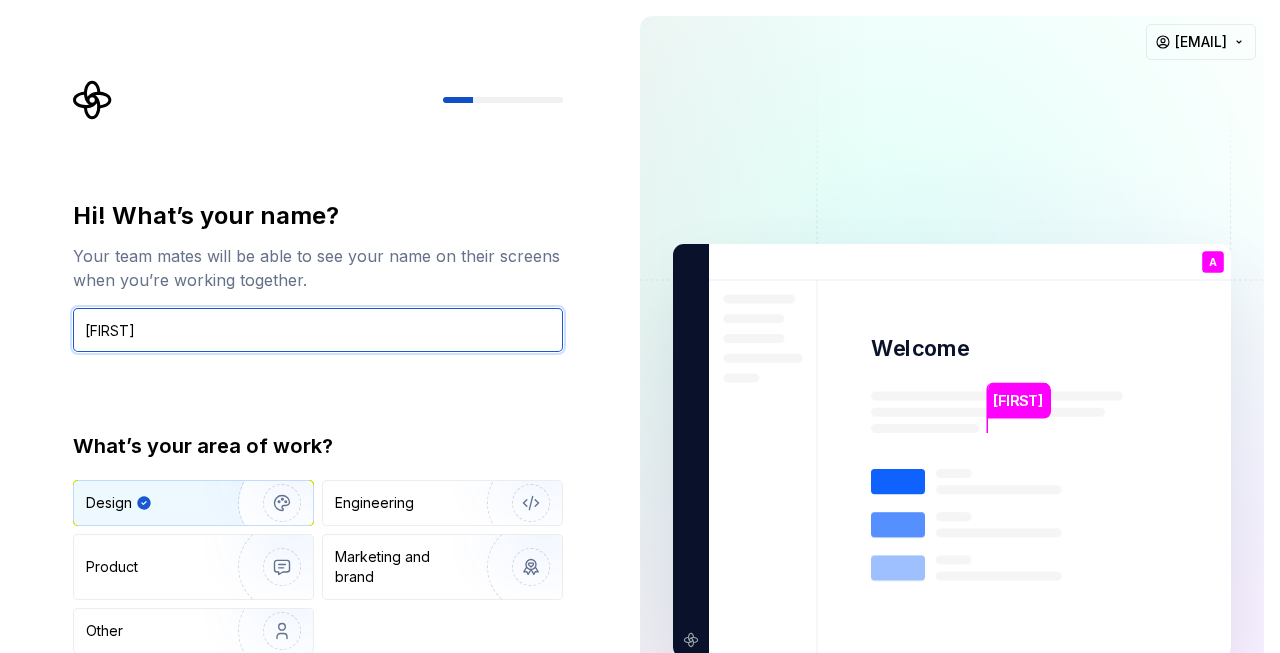 type on "[FIRST]" 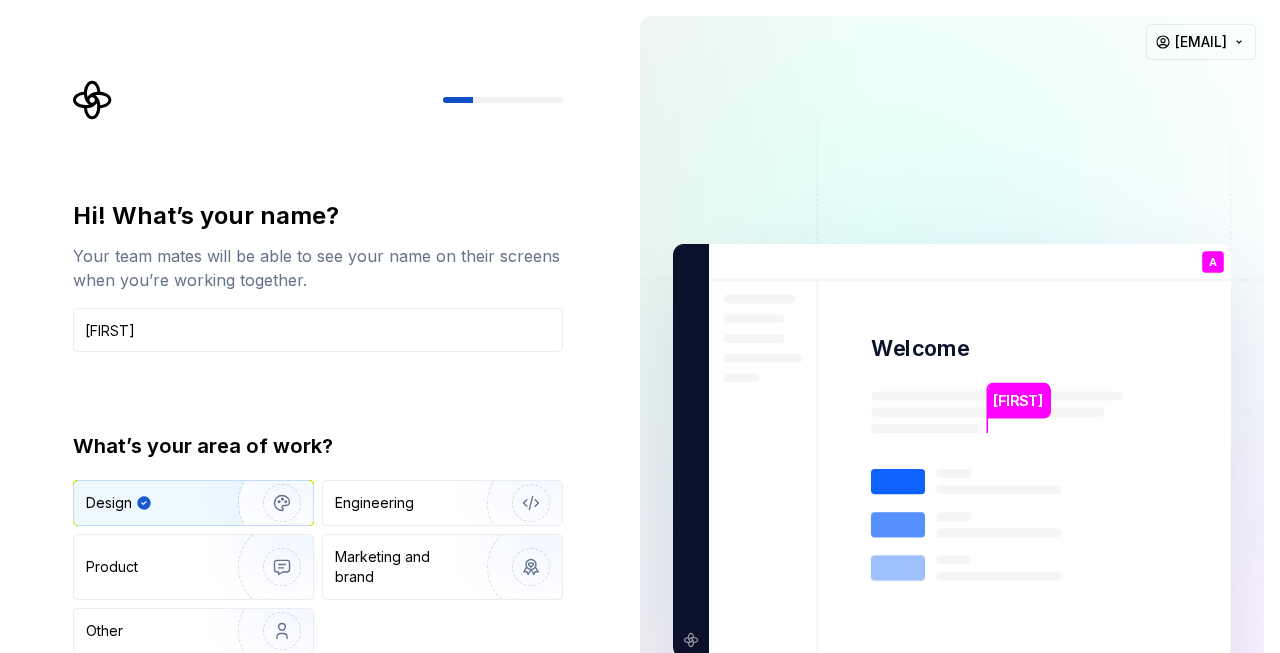 click on "Hi! What’s your name? Your team mates will be able to see your name on their screens when you’re working together. [FIRST] What’s your area of work? Design Engineering Product Marketing and brand Other Continue" at bounding box center (324, 401) 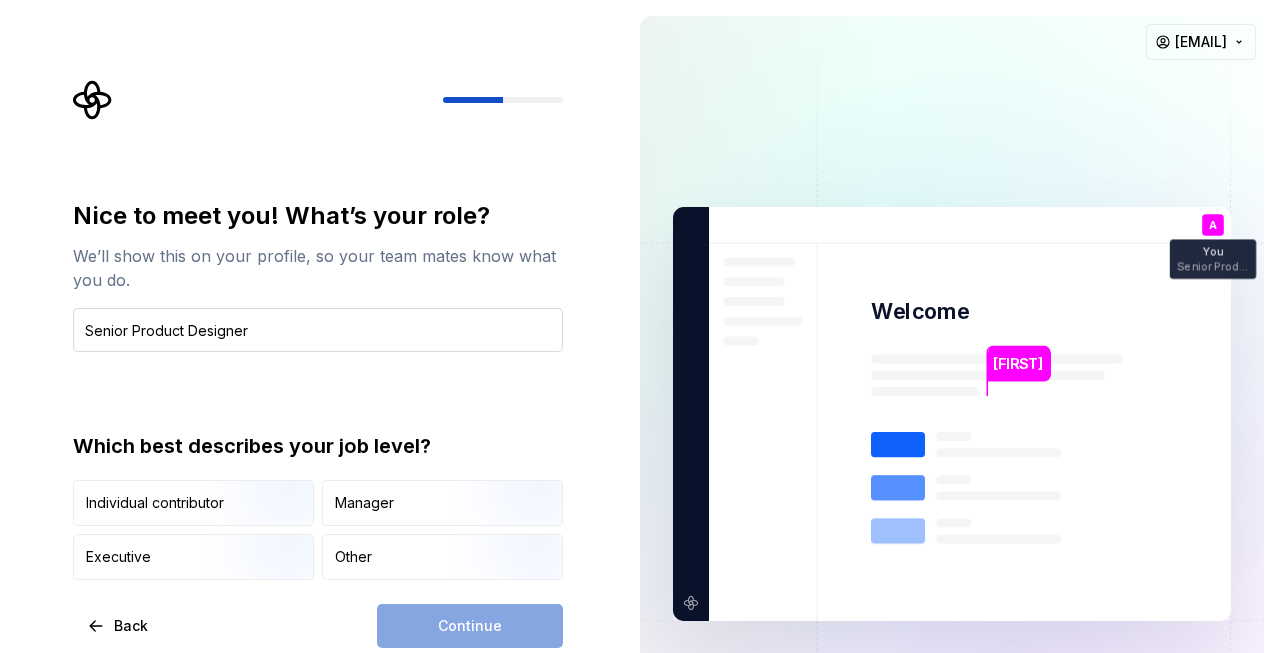 click on "Senior PProduct Designer" at bounding box center [318, 330] 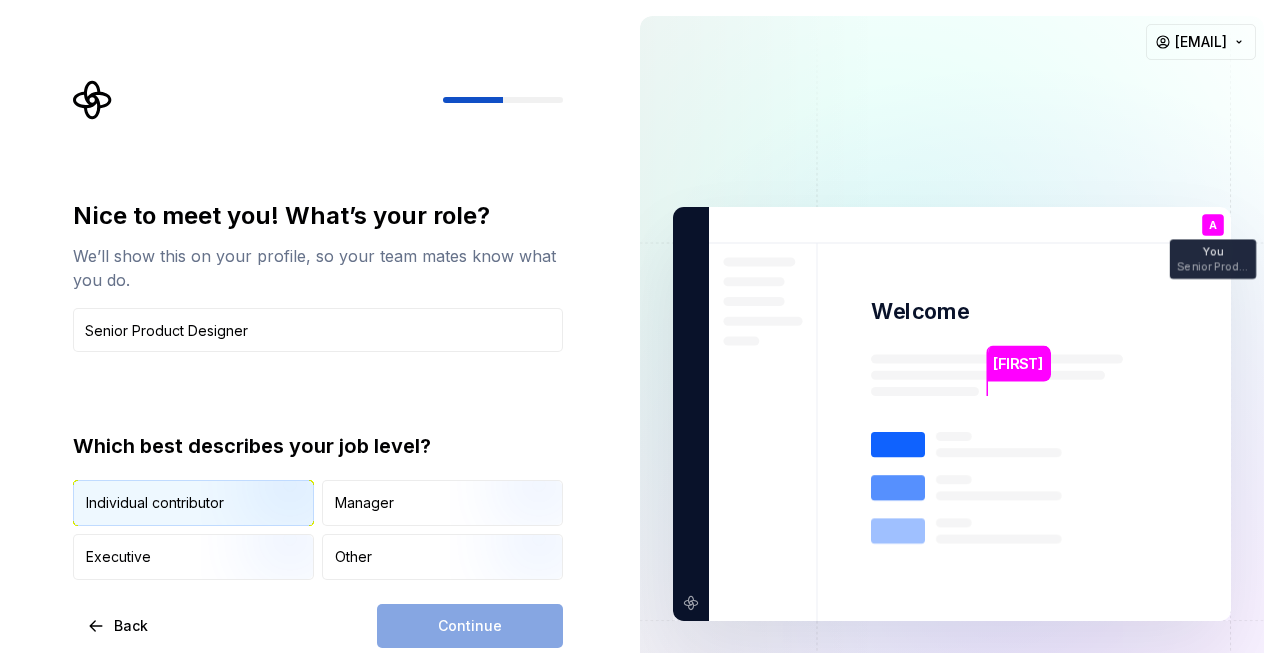 type on "Senior Product Designer" 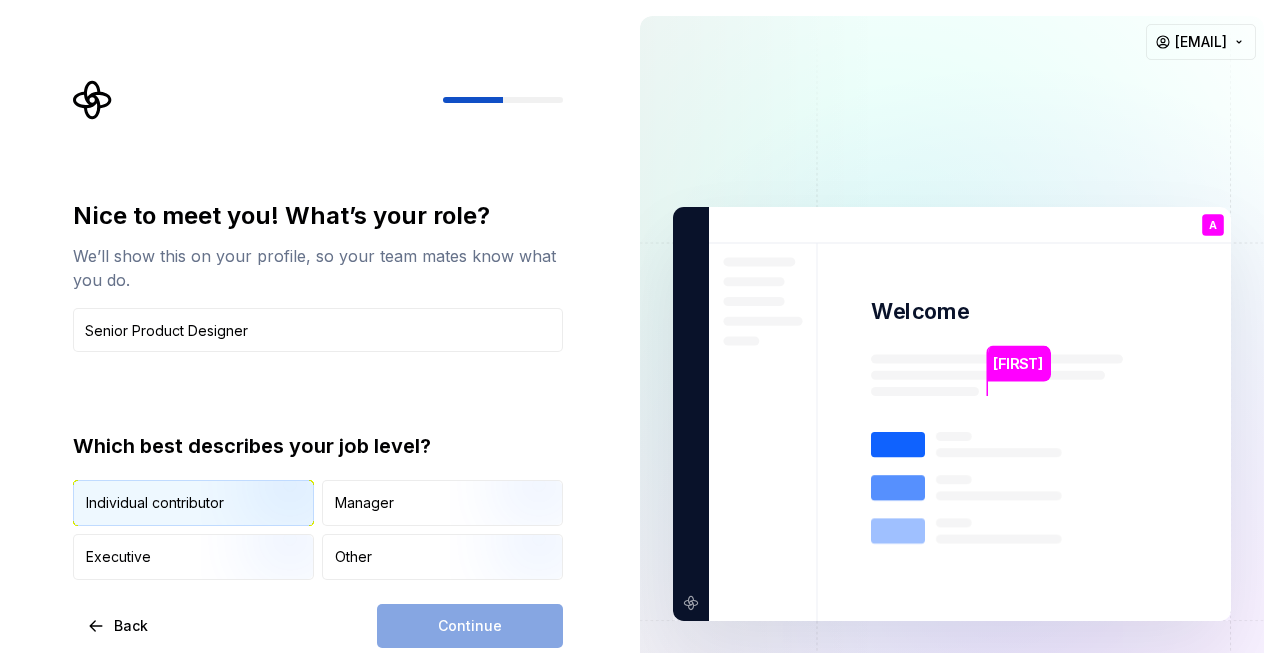 click at bounding box center [265, 528] 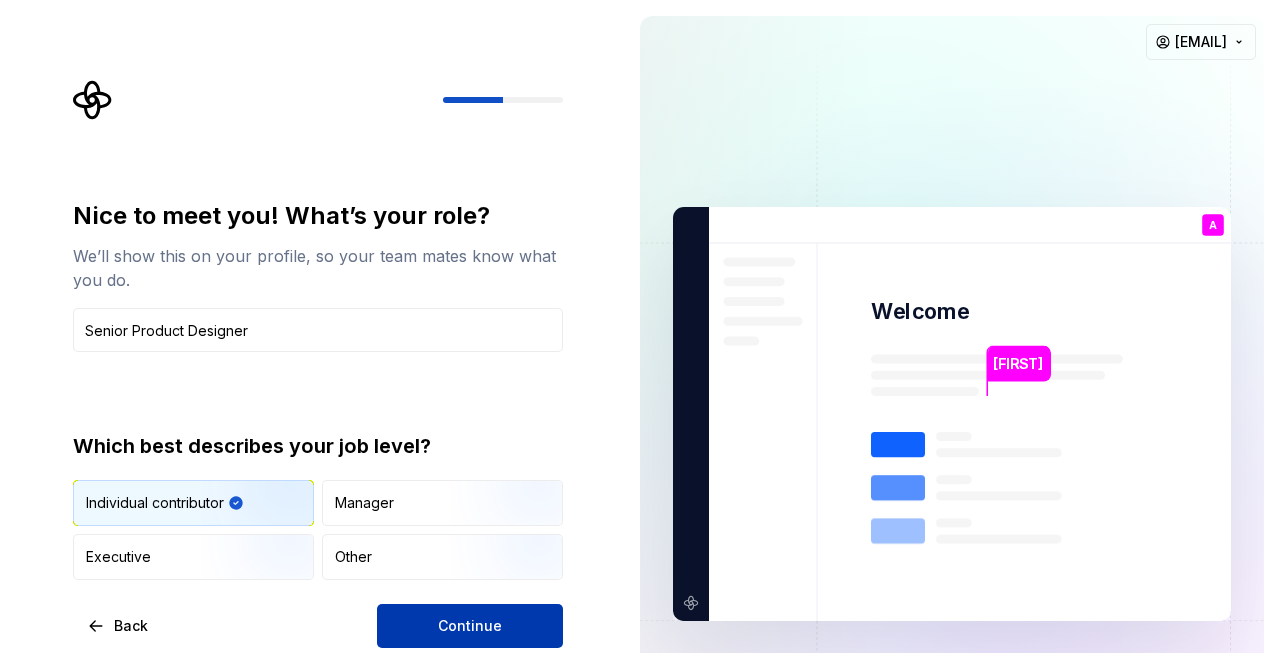 click on "Continue" at bounding box center (470, 626) 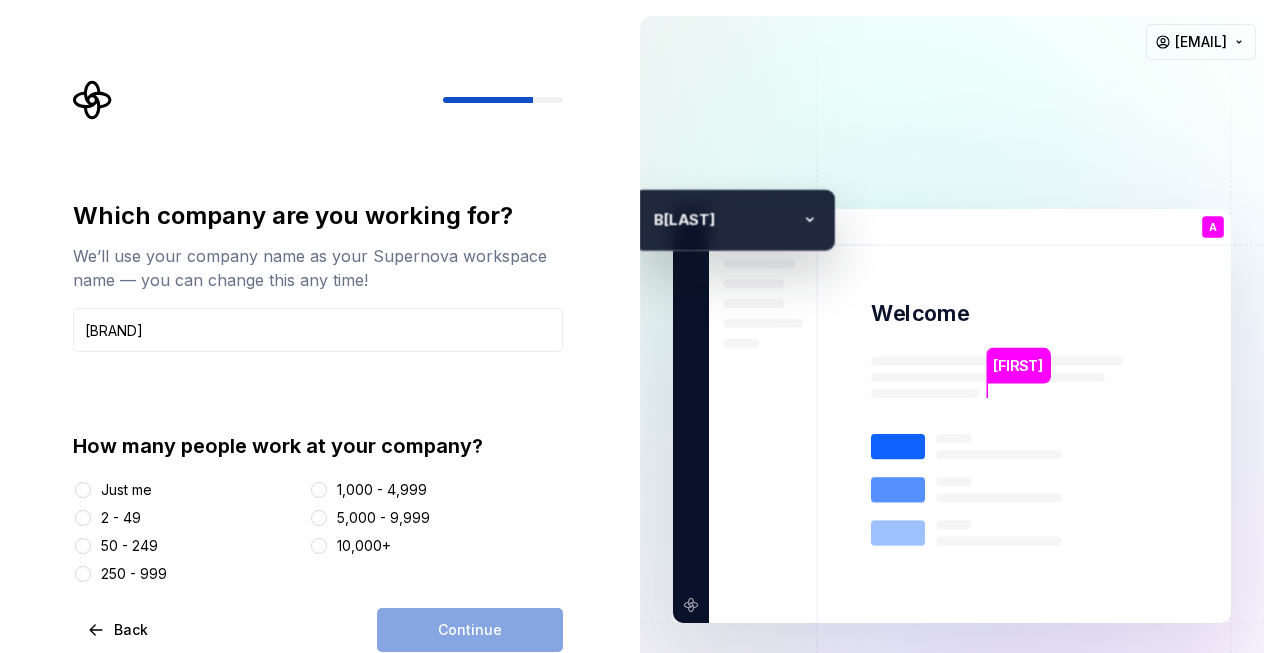 type on "Babbel" 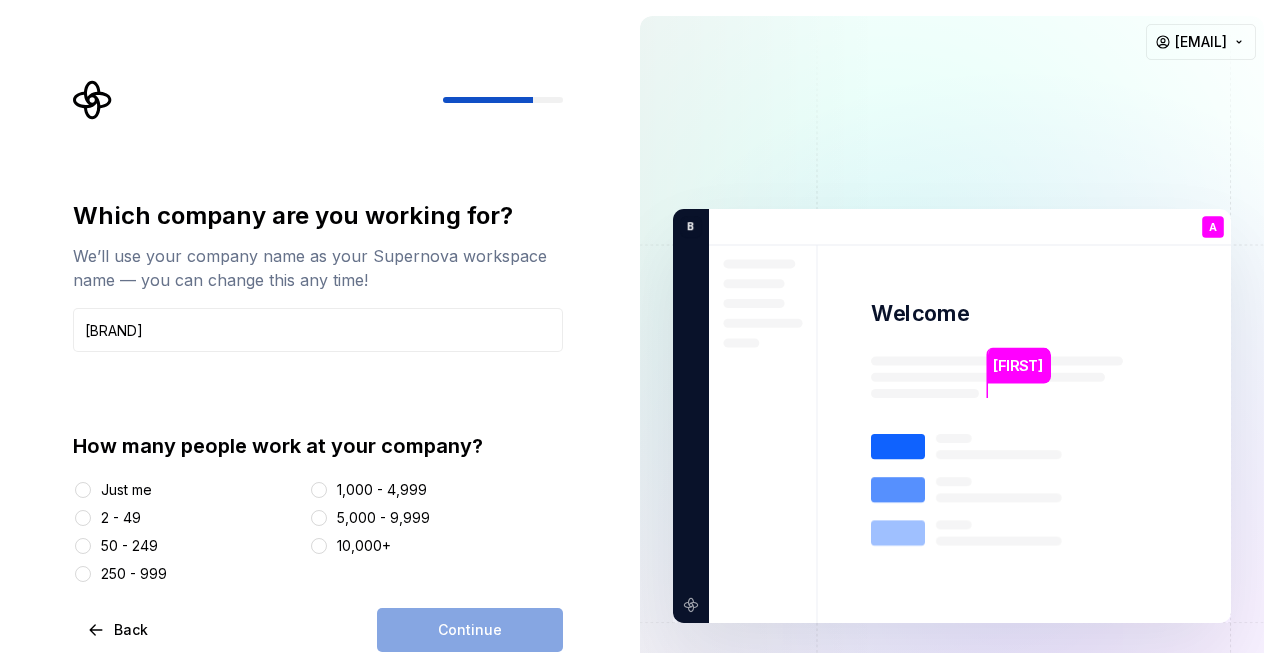 click on "250 - 999" at bounding box center [134, 574] 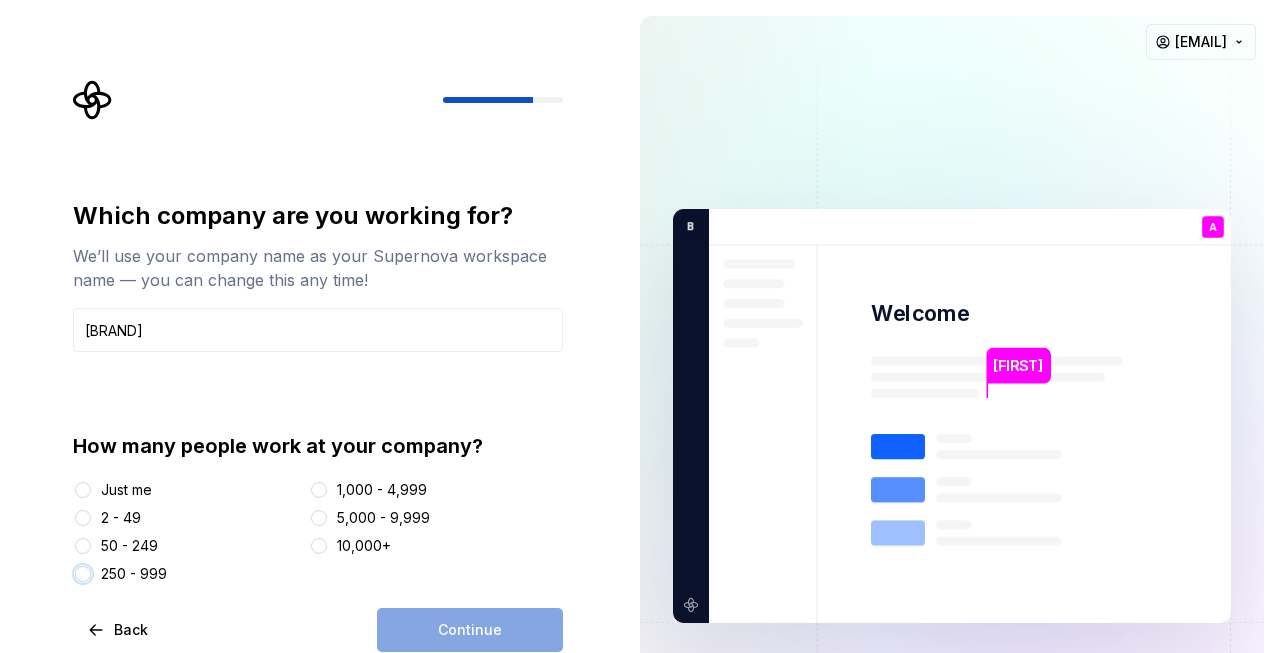 click on "250 - 999" at bounding box center (83, 574) 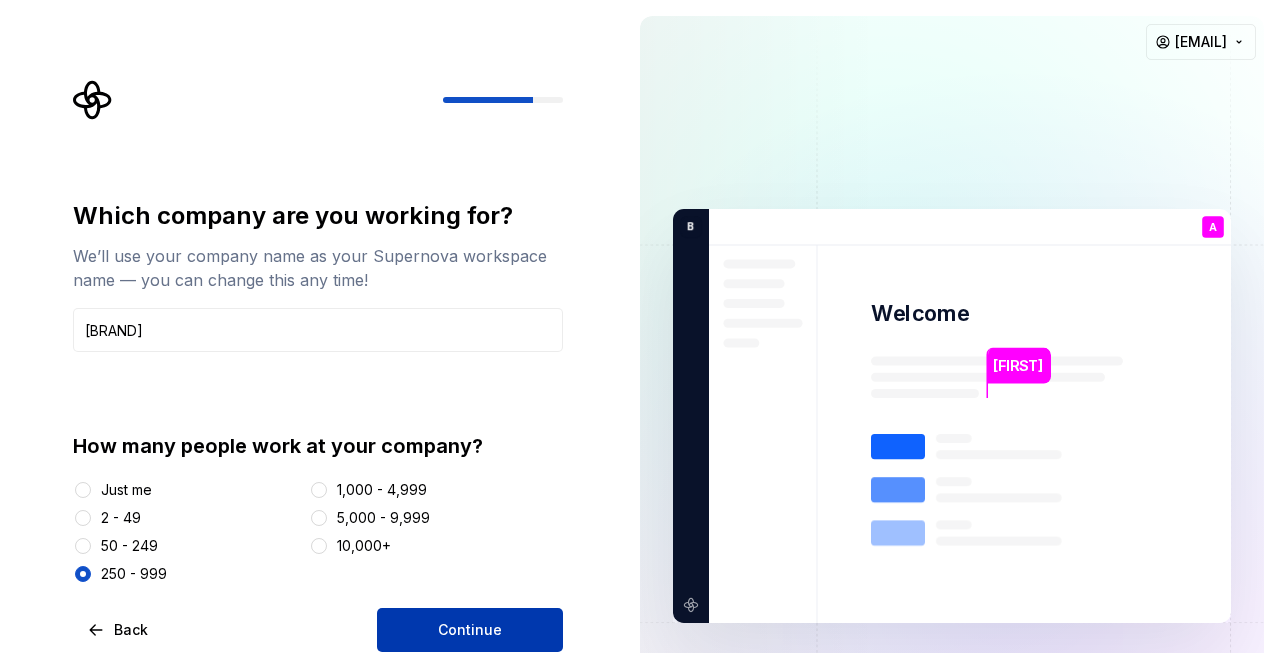 click on "Continue" at bounding box center (470, 630) 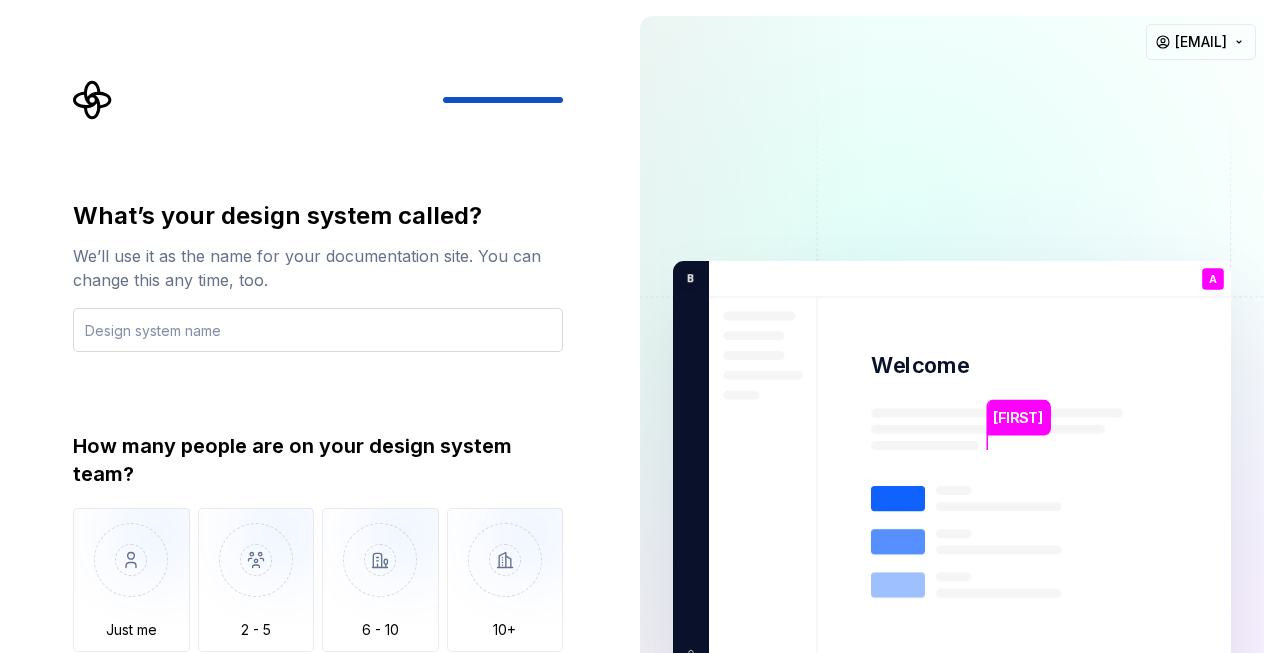 click at bounding box center (318, 330) 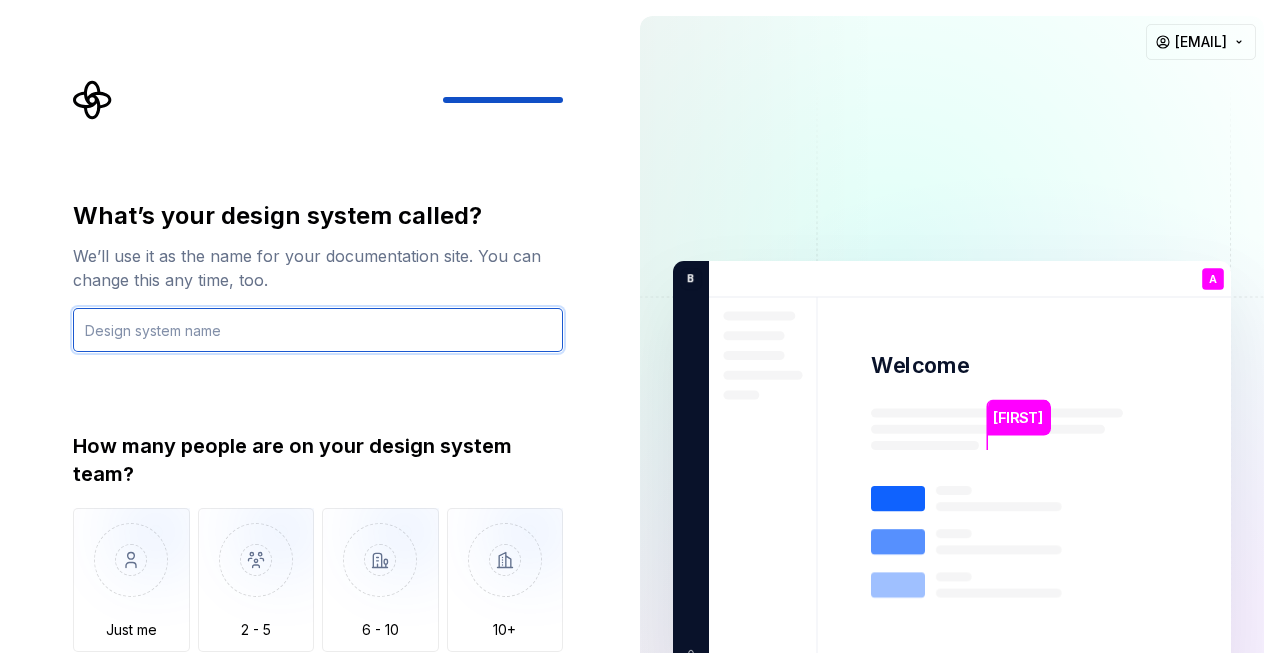 click at bounding box center (318, 330) 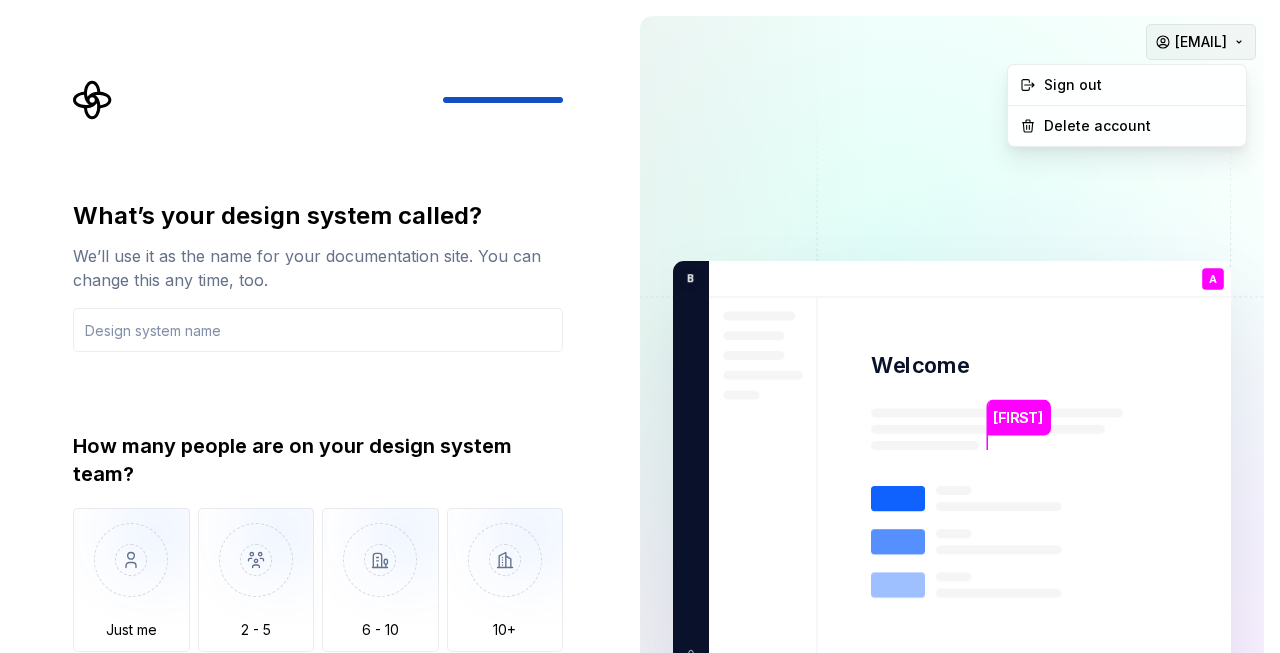 click on "What’s your design system called? We’ll use it as the name for your documentation site. You can change this any time, too. How many people are on your design system team? Just me 2 - 5 6 - 10 10+ We don't have a dedicated design system team Back Open Supernova Alina Welcome A You Senior Product Designer T B +3 B abbel Thomas Brooke Jamie agordeeva_ext@babbel.com Sign out Delete account" at bounding box center (640, 326) 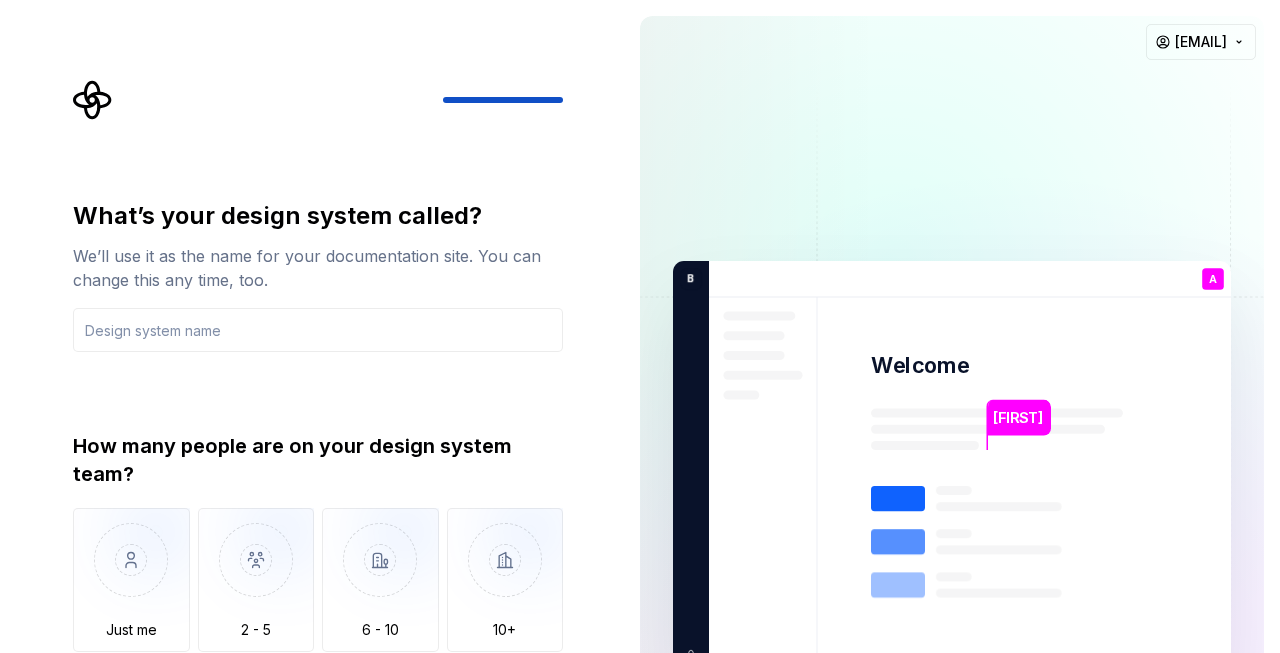 click on "What’s your design system called? We’ll use it as the name for your documentation site. You can change this any time, too. How many people are on your design system team? Just me 2 - 5 6 - 10 10+ We don't have a dedicated design system team Back Open Supernova Alina Welcome A You Senior Product Designer T B +3 B abbel Thomas Brooke Jamie agordeeva_ext@babbel.com" at bounding box center (640, 326) 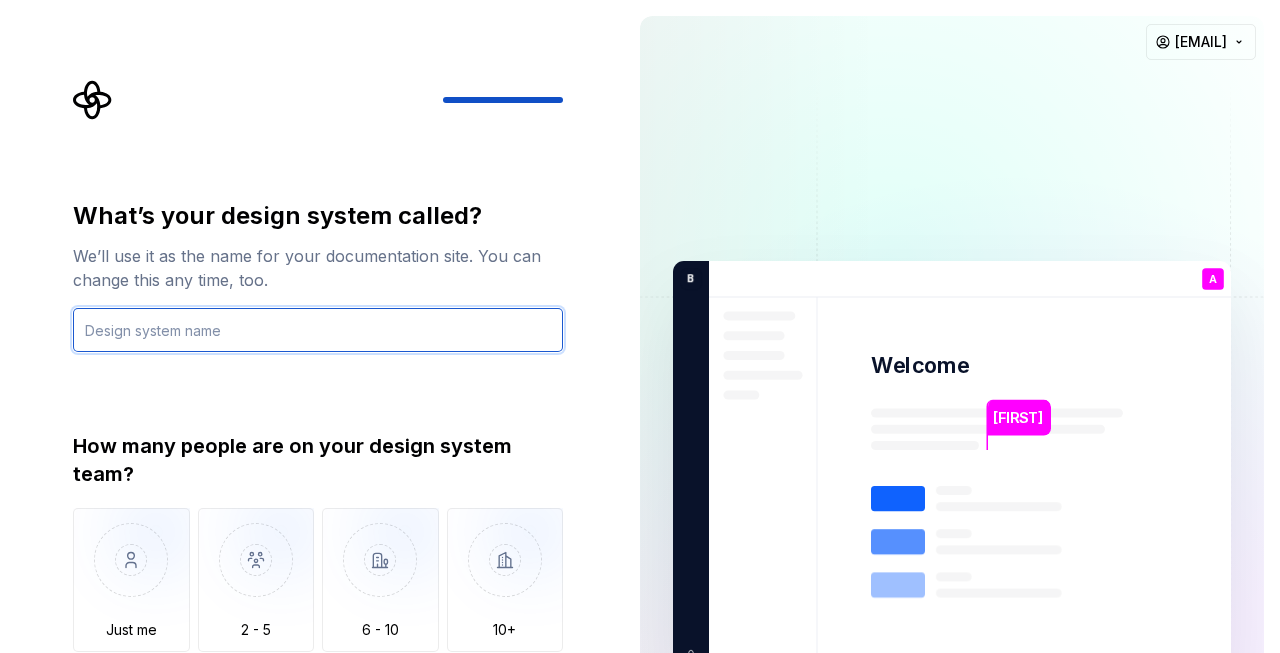 click at bounding box center [318, 330] 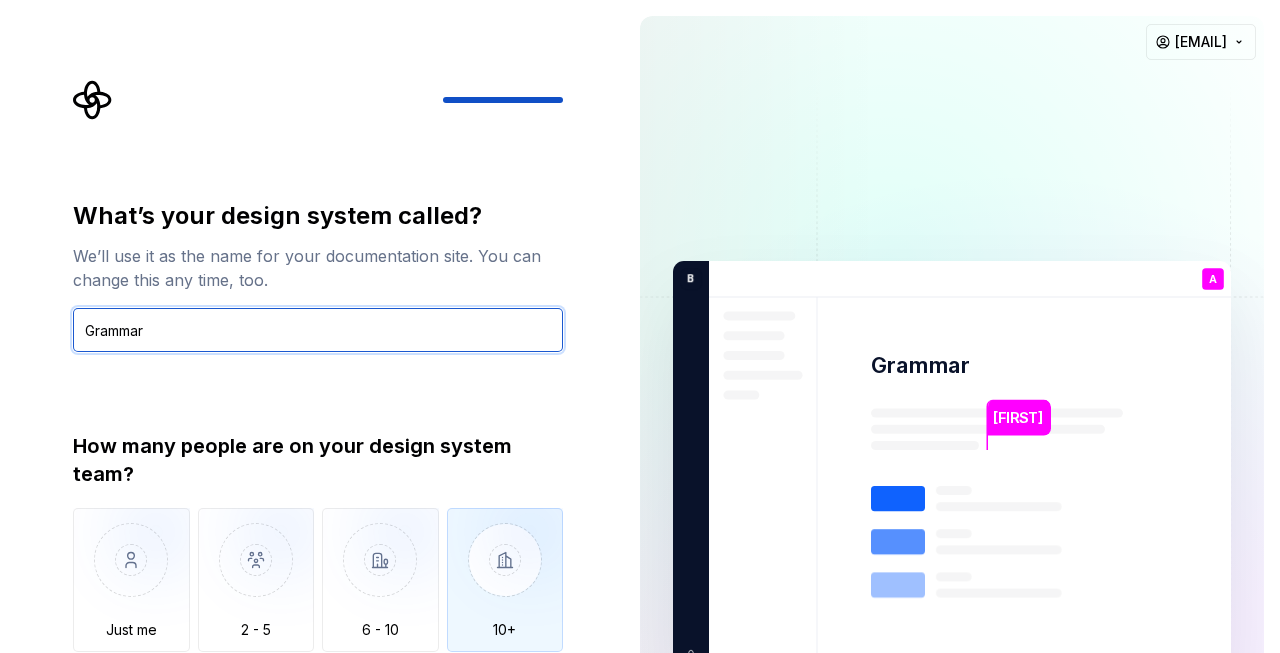 type on "Grammar" 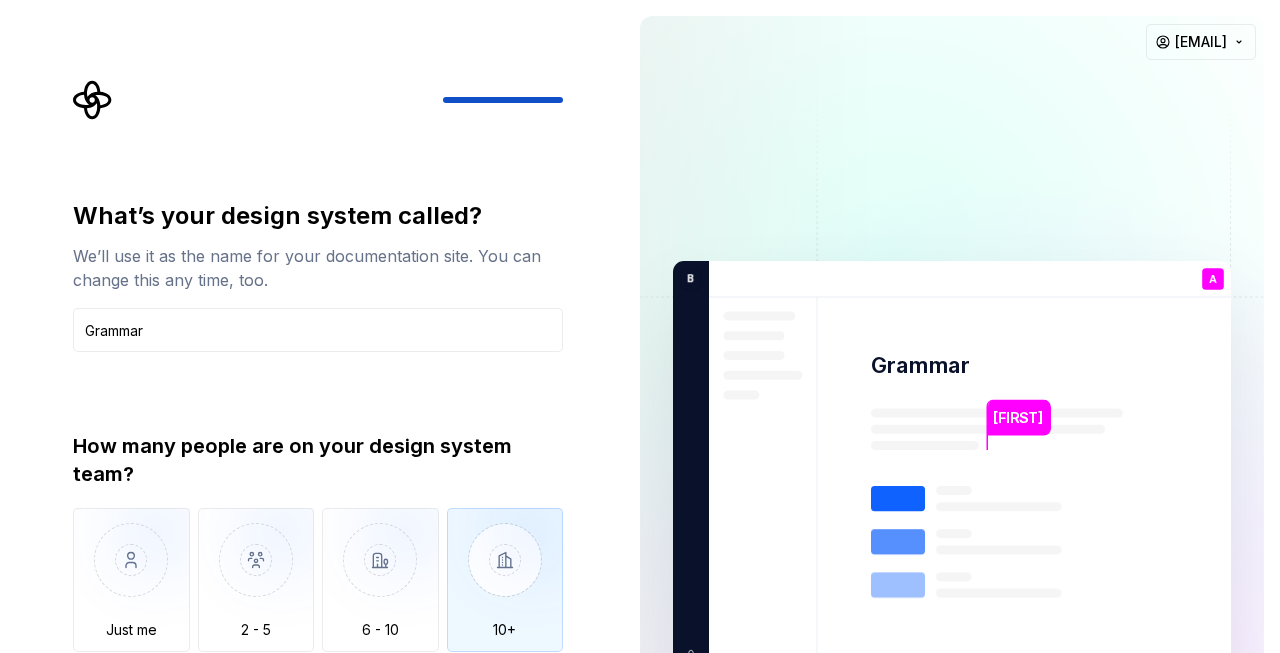 click at bounding box center [505, 575] 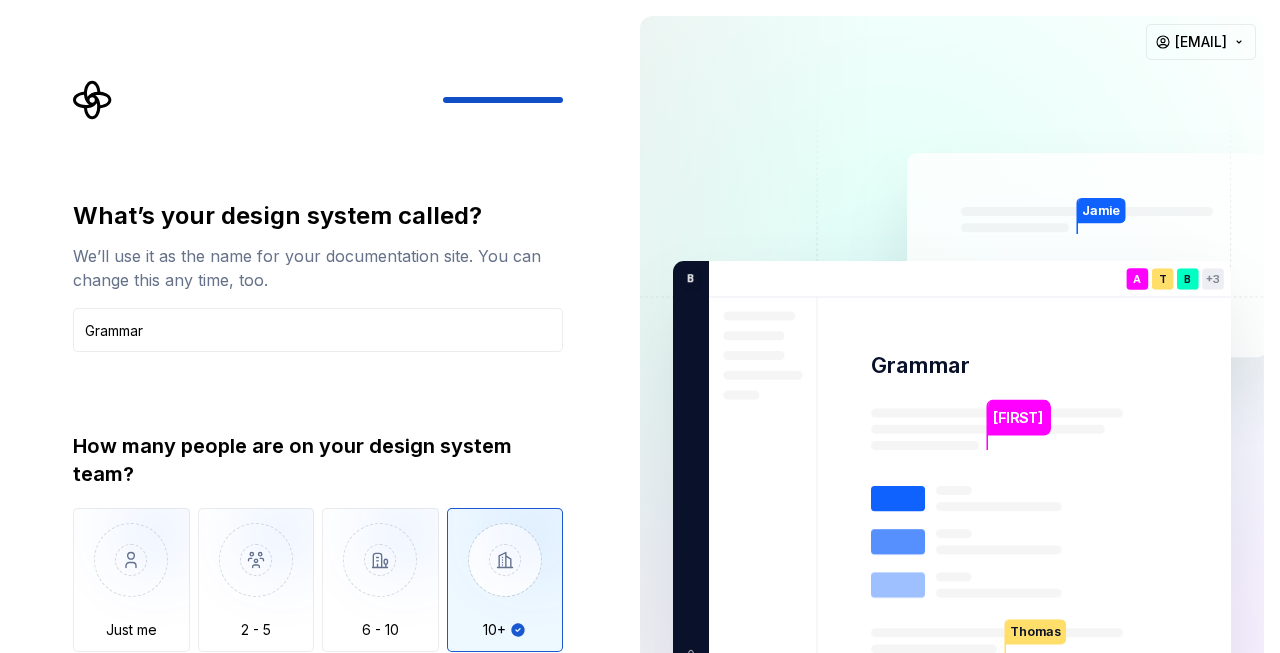 click on "What’s your design system called? We’ll use it as the name for your documentation site. You can change this any time, too. Grammar How many people are on your design system team? Just me 2 - 5 6 - 10 10+ We don't have a dedicated design system team Back Open Supernova" at bounding box center (312, 468) 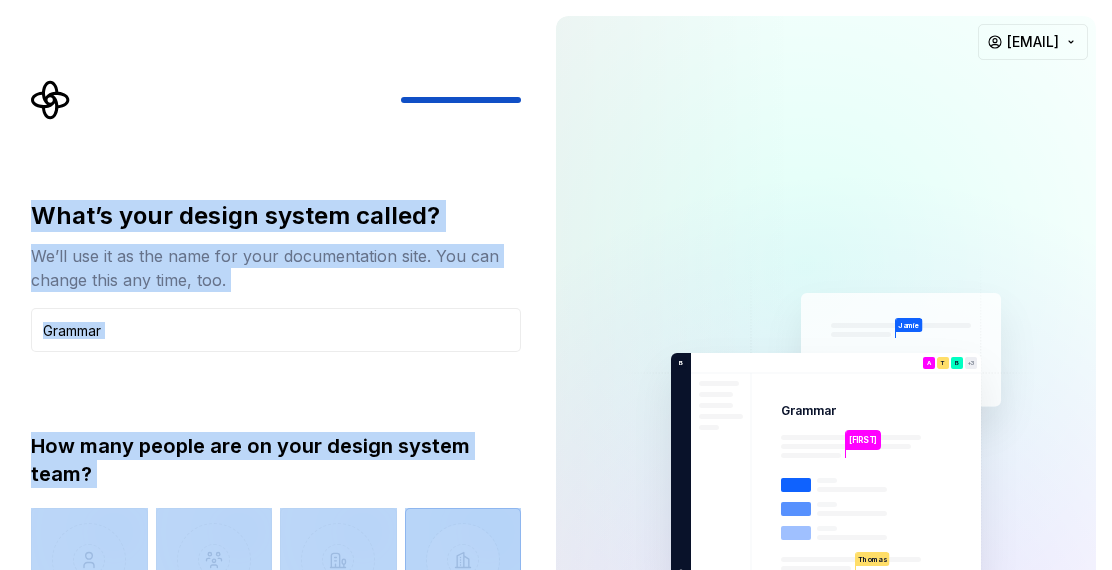 drag, startPoint x: 551, startPoint y: 156, endPoint x: 539, endPoint y: 78, distance: 78.91768 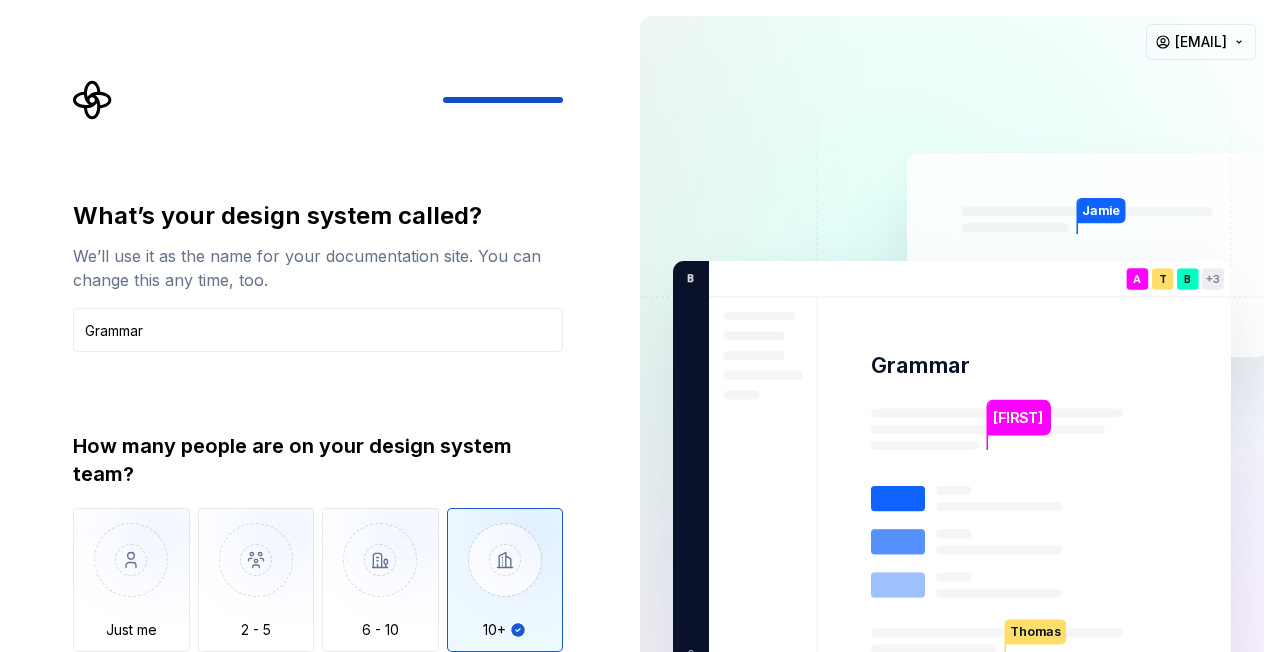 click on "What’s your design system called? We’ll use it as the name for your documentation site. You can change this any time, too. Grammar How many people are on your design system team? Just me 2 - 5 6 - 10 10+ We don't have a dedicated design system team Back Open Supernova" at bounding box center [324, 418] 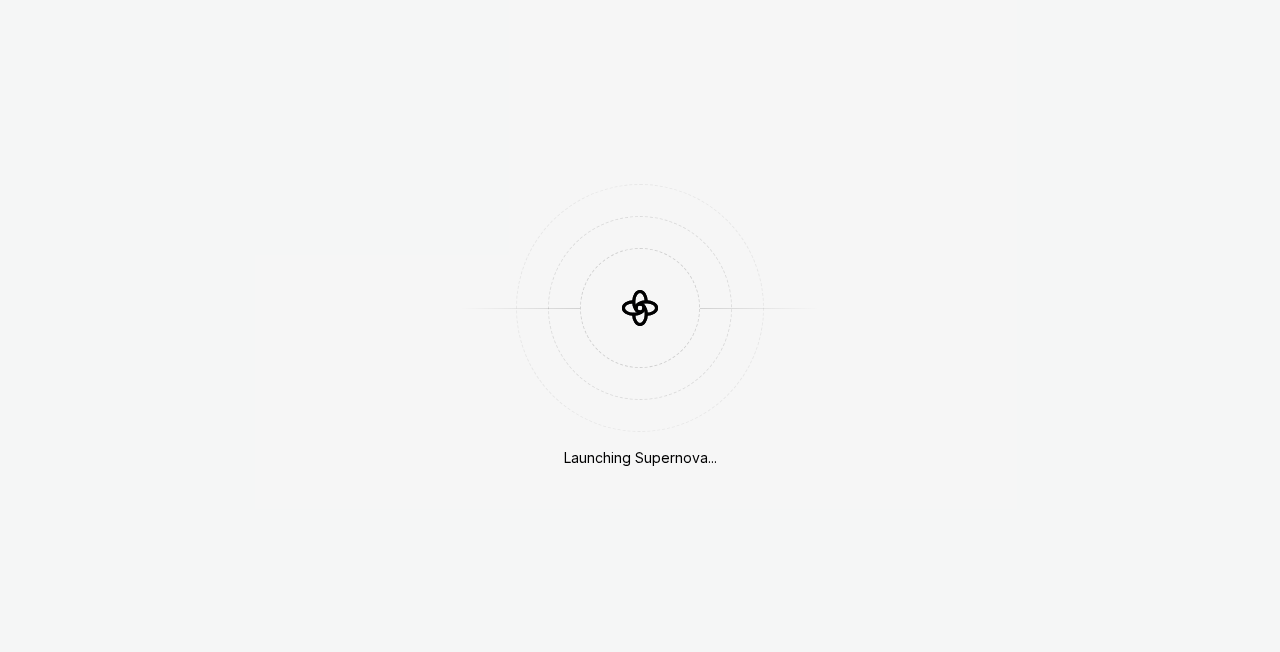 scroll, scrollTop: 0, scrollLeft: 0, axis: both 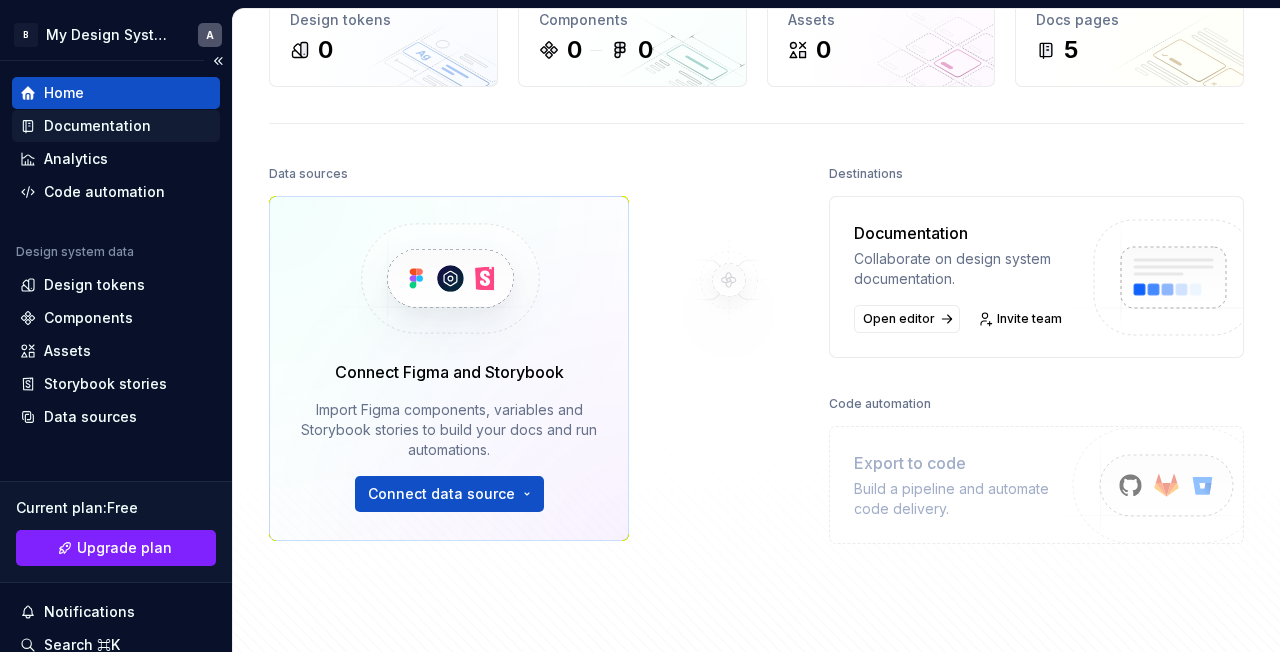 click on "Documentation" at bounding box center [97, 126] 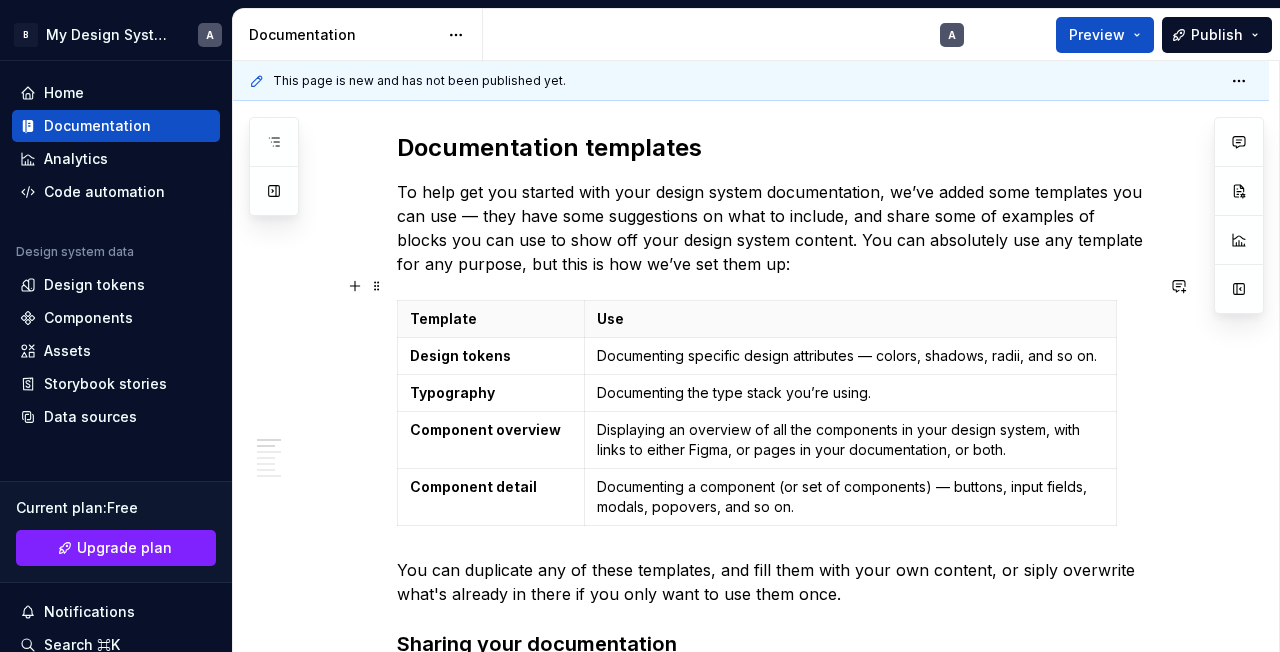 scroll, scrollTop: 666, scrollLeft: 0, axis: vertical 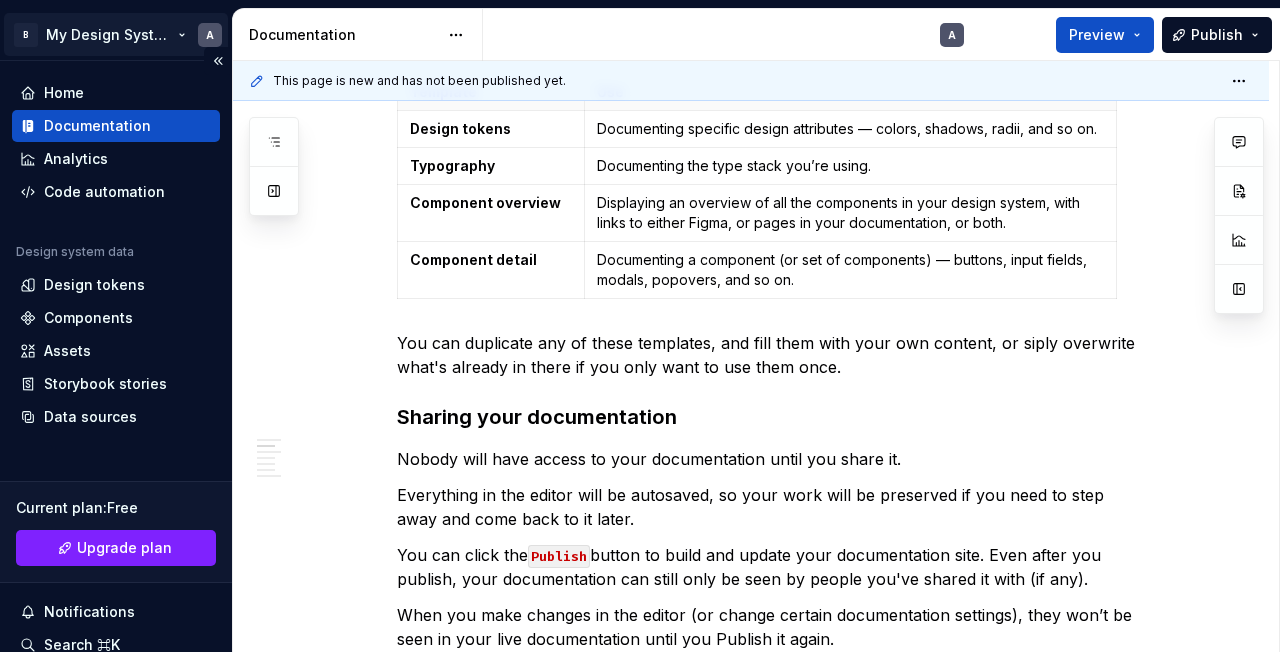 click on "B My Design System A Home Documentation Analytics Code automation Design system data Design tokens Components Assets Storybook stories Data sources Current plan :  Free Upgrade plan Notifications Search ⌘K Invite team Settings Contact support Help Documentation A Preview Publish Pages Add
Accessibility guide for tree Page tree.
Navigate the tree with the arrow keys. Common tree hotkeys apply. Further keybindings are available:
enter to execute primary action on focused item
f2 to start renaming the focused item
escape to abort renaming an item
control+d to start dragging selected items
Welcome! A Foundations Design tokens Typography Components Component overview Component detail Changes Welcome! Foundations  /  Design tokens Foundations  /  Typography Components  /  Component overview Components  /  Component detail Upgrade to Enterprise to turn on approval workflow Learn more Contact us Welcome! Edit header Design system data ." at bounding box center [640, 326] 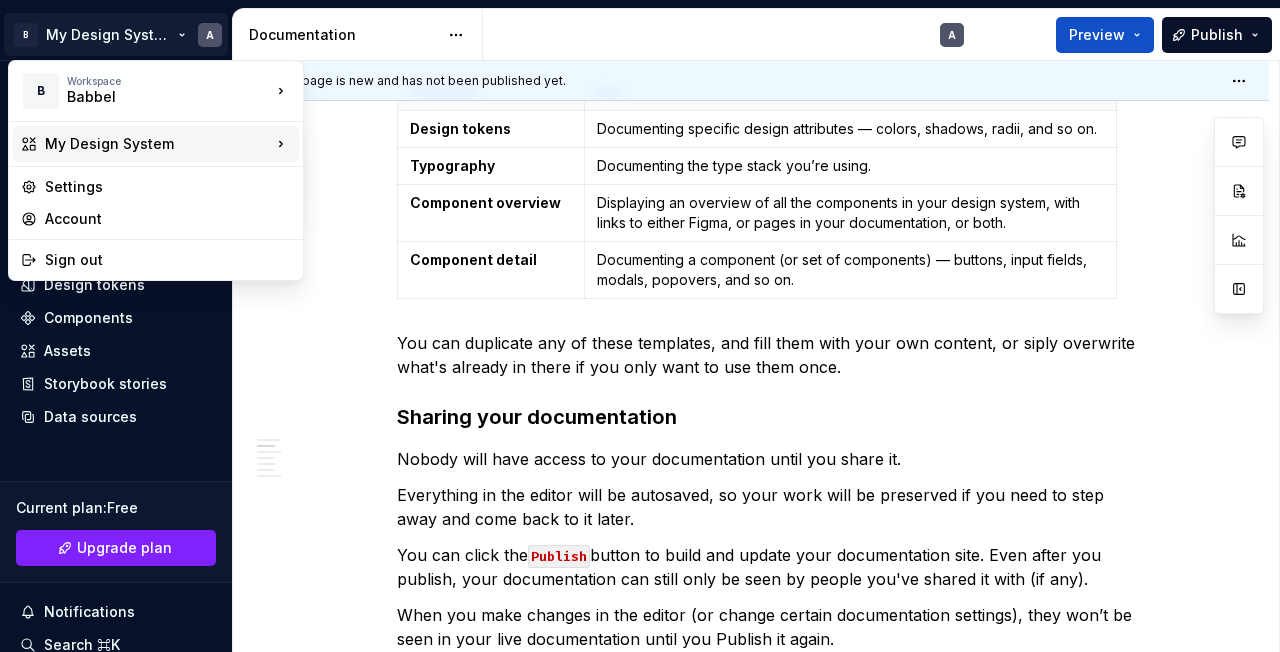click on "My Design System" at bounding box center [158, 144] 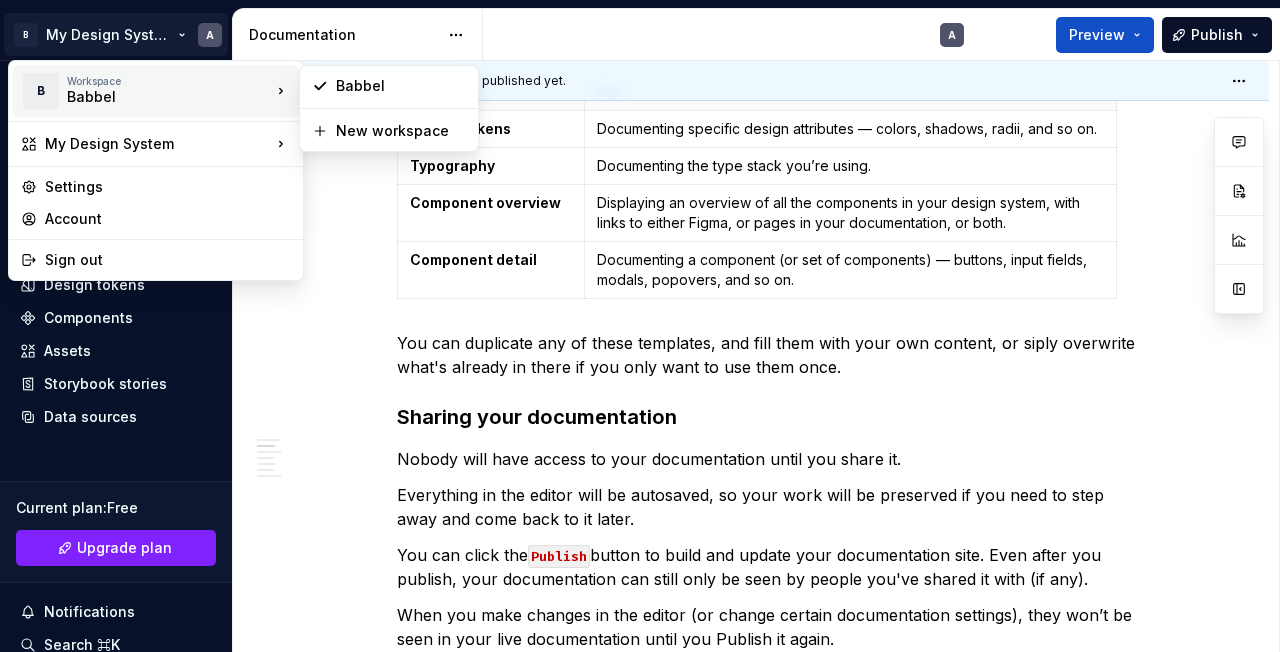 click on "Babbel" at bounding box center [152, 97] 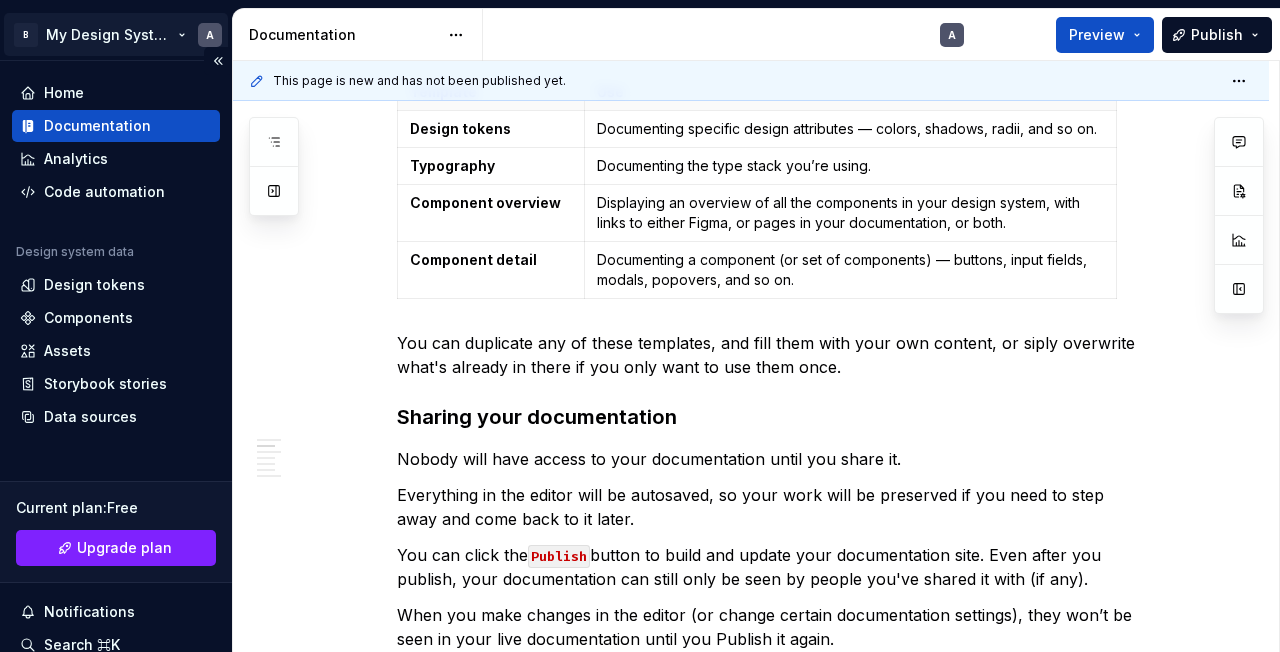click on "B My Design System A Home Documentation Analytics Code automation Design system data Design tokens Components Assets Storybook stories Data sources Current plan :  Free Upgrade plan Notifications Search ⌘K Invite team Settings Contact support Help Documentation A Preview Publish Pages Add
Accessibility guide for tree Page tree.
Navigate the tree with the arrow keys. Common tree hotkeys apply. Further keybindings are available:
enter to execute primary action on focused item
f2 to start renaming the focused item
escape to abort renaming an item
control+d to start dragging selected items
Welcome! A Foundations Design tokens Typography Components Component overview Component detail Changes Welcome! Foundations  /  Design tokens Foundations  /  Typography Components  /  Component overview Components  /  Component detail Upgrade to Enterprise to turn on approval workflow Learn more Contact us Welcome! Edit header Design system data ." at bounding box center [640, 326] 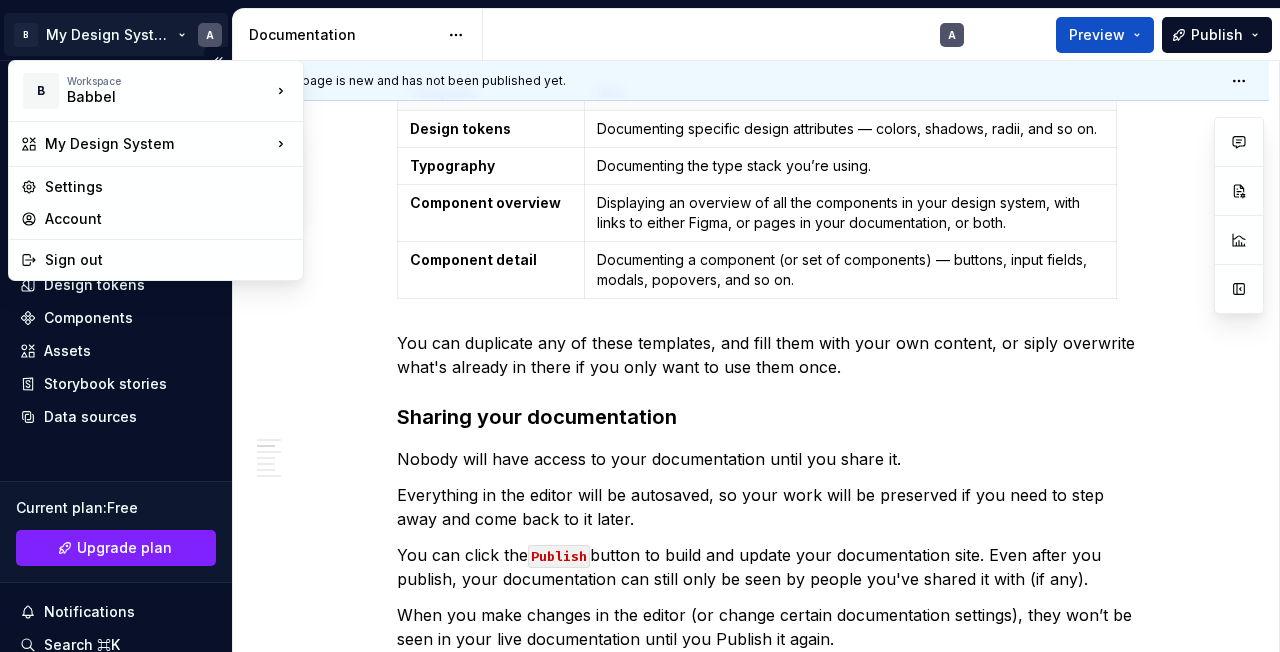 click on "B My Design System A Home Documentation Analytics Code automation Design system data Design tokens Components Assets Storybook stories Data sources Current plan :  Free Upgrade plan Notifications Search ⌘K Invite team Settings Contact support Help Documentation A Preview Publish Pages Add
Accessibility guide for tree Page tree.
Navigate the tree with the arrow keys. Common tree hotkeys apply. Further keybindings are available:
enter to execute primary action on focused item
f2 to start renaming the focused item
escape to abort renaming an item
control+d to start dragging selected items
Welcome! A Foundations Design tokens Typography Components Component overview Component detail Changes Welcome! Foundations  /  Design tokens Foundations  /  Typography Components  /  Component overview Components  /  Component detail Upgrade to Enterprise to turn on approval workflow Learn more Contact us Welcome! Edit header Design system data ." at bounding box center (640, 326) 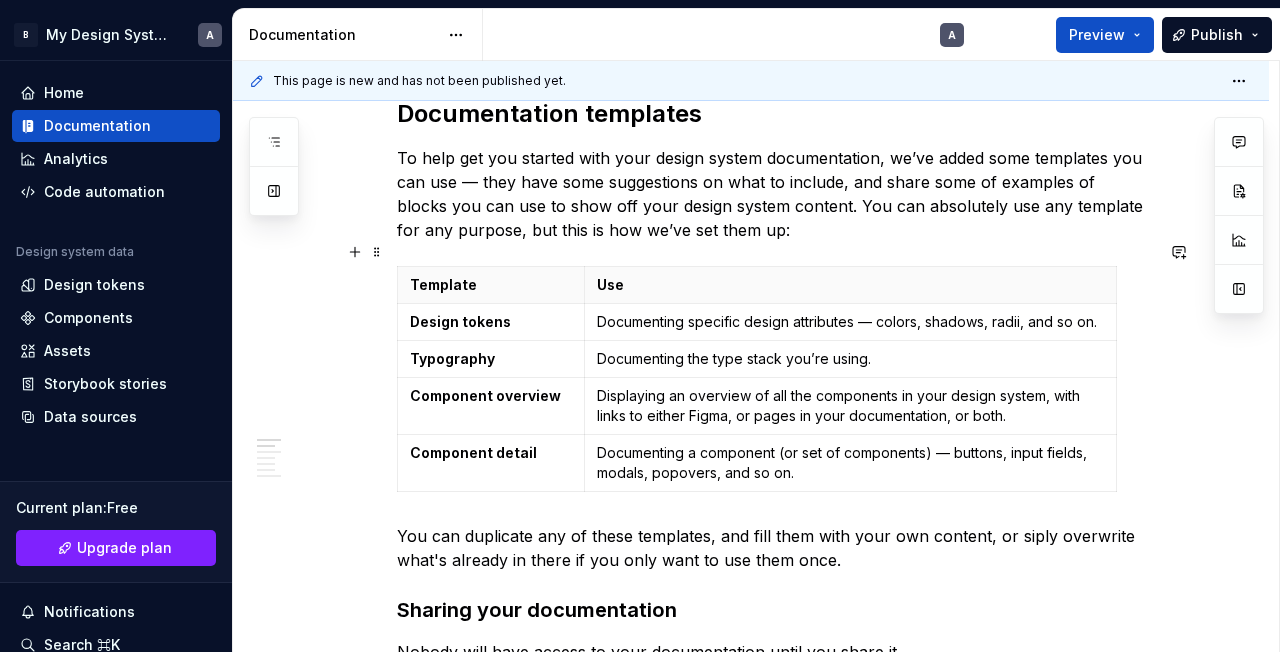 scroll, scrollTop: 0, scrollLeft: 0, axis: both 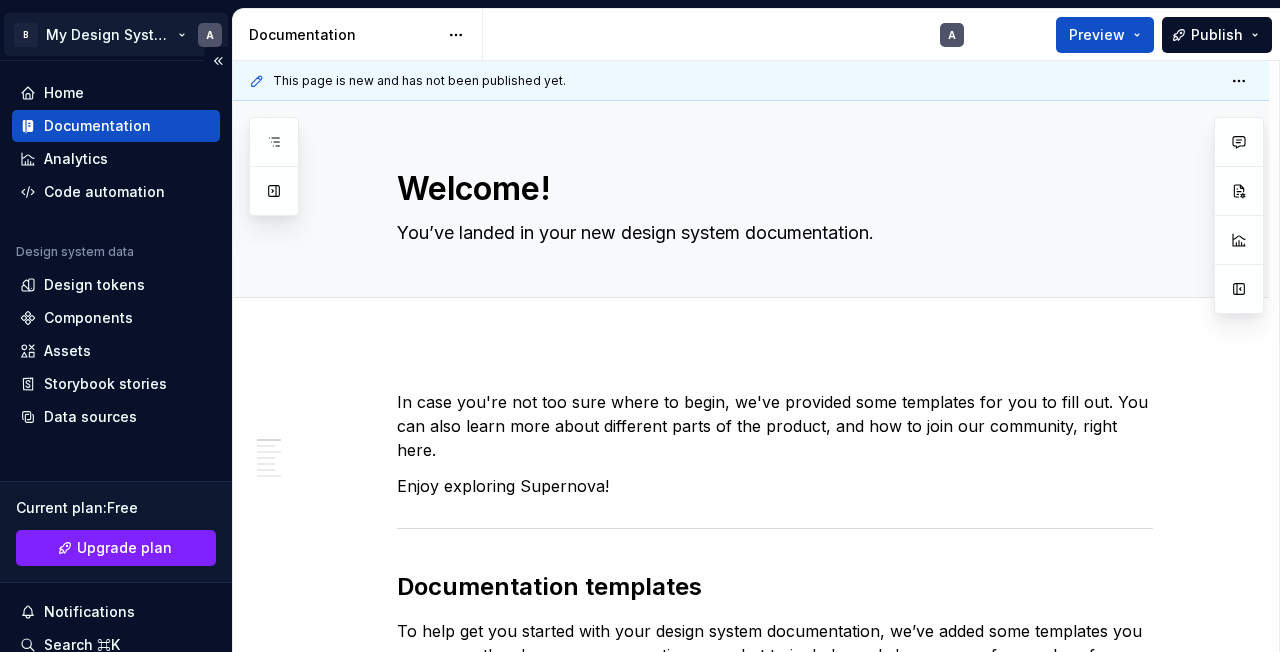 click on "B My Design System A Home Documentation Analytics Code automation Design system data Design tokens Components Assets Storybook stories Data sources Current plan :  Free Upgrade plan Notifications Search ⌘K Invite team Settings Contact support Help Documentation A Preview Publish Pages Add
Accessibility guide for tree Page tree.
Navigate the tree with the arrow keys. Common tree hotkeys apply. Further keybindings are available:
enter to execute primary action on focused item
f2 to start renaming the focused item
escape to abort renaming an item
control+d to start dragging selected items
Welcome! A Foundations Design tokens Typography Components Component overview Component detail Changes Welcome! Foundations  /  Design tokens Foundations  /  Typography Components  /  Component overview Components  /  Component detail Upgrade to Enterprise to turn on approval workflow Learn more Contact us Welcome! Edit header Design system data ." at bounding box center [640, 326] 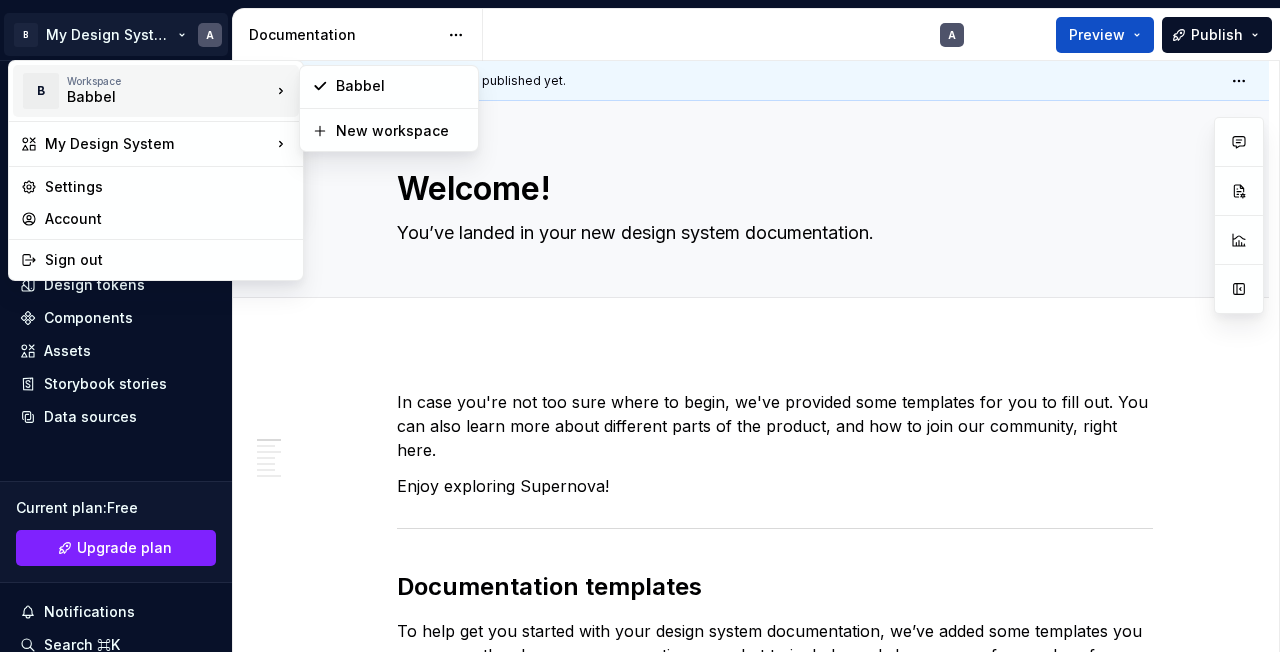 click on "Babbel" at bounding box center [152, 97] 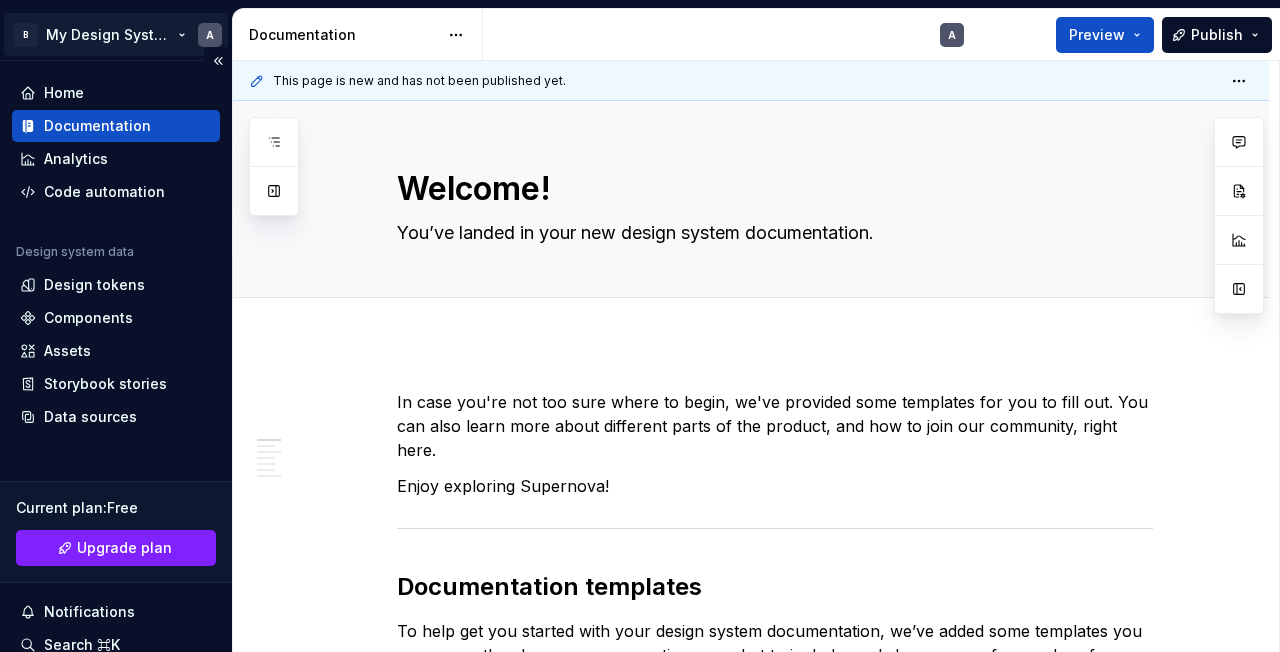 click on "B My Design System A Home Documentation Analytics Code automation Design system data Design tokens Components Assets Storybook stories Data sources Current plan :  Free Upgrade plan Notifications Search ⌘K Invite team Settings Contact support Help Documentation A Preview Publish Pages Add
Accessibility guide for tree Page tree.
Navigate the tree with the arrow keys. Common tree hotkeys apply. Further keybindings are available:
enter to execute primary action on focused item
f2 to start renaming the focused item
escape to abort renaming an item
control+d to start dragging selected items
Welcome! A Foundations Design tokens Typography Components Component overview Component detail Changes Welcome! Foundations  /  Design tokens Foundations  /  Typography Components  /  Component overview Components  /  Component detail Upgrade to Enterprise to turn on approval workflow Learn more Contact us Welcome! Edit header Design system data ." at bounding box center [640, 326] 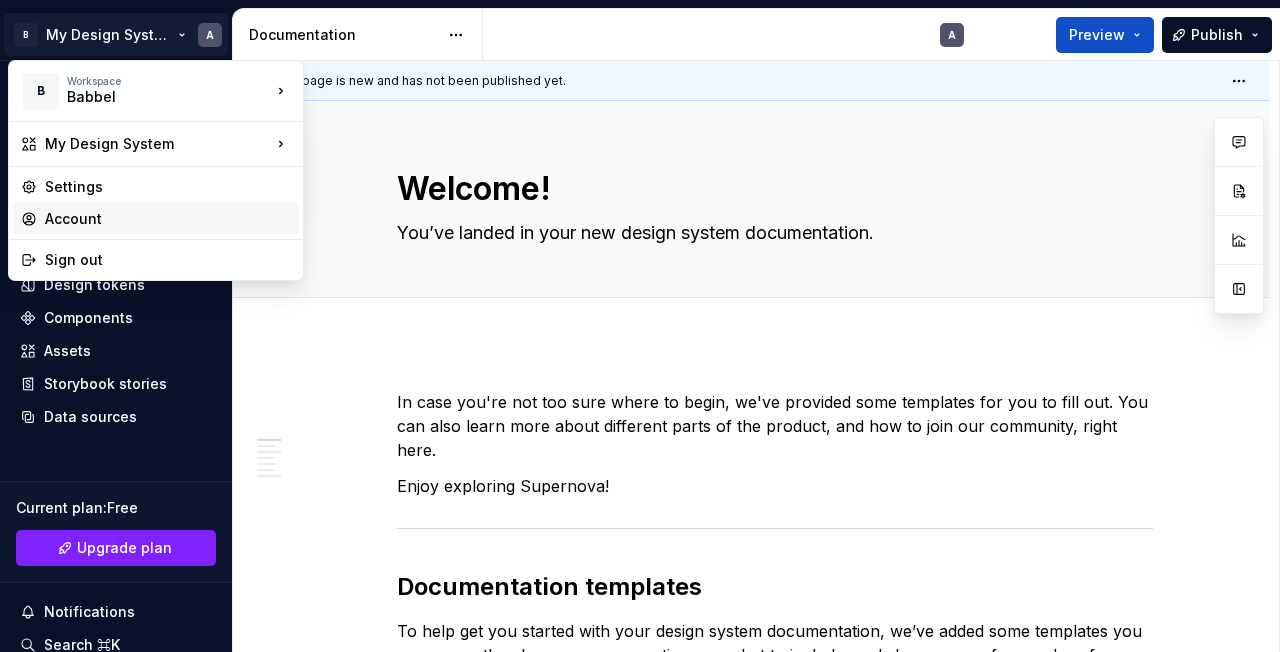 click on "Account" at bounding box center [168, 219] 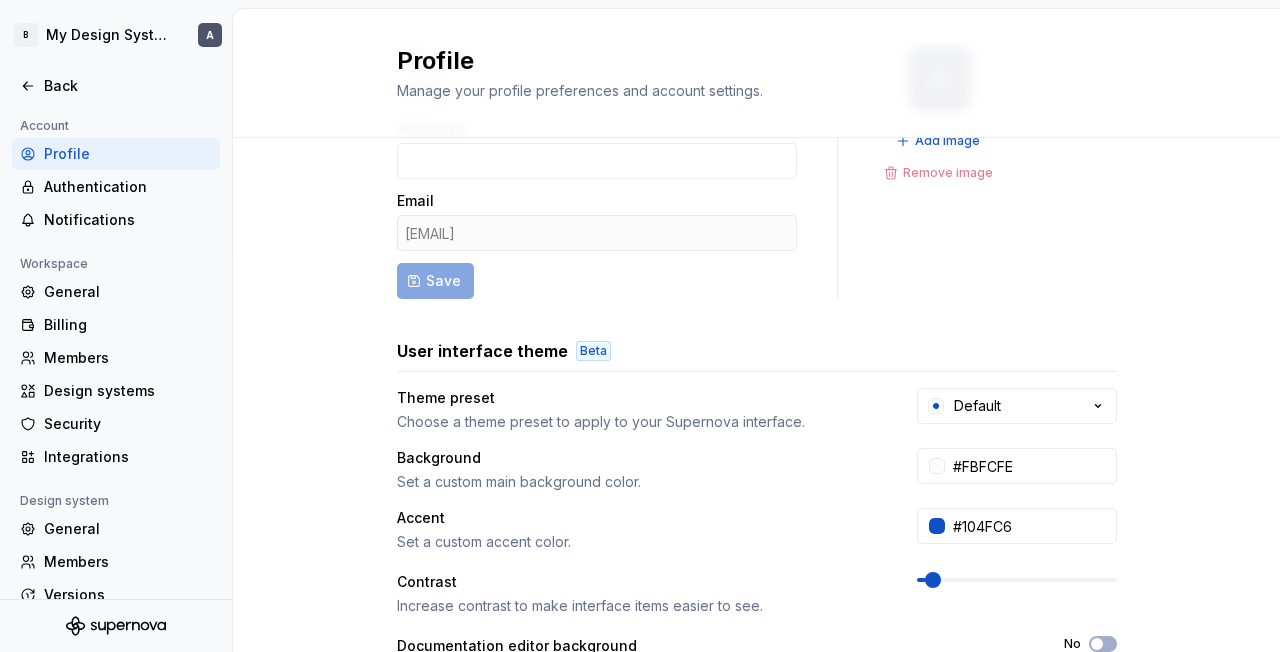 scroll, scrollTop: 0, scrollLeft: 0, axis: both 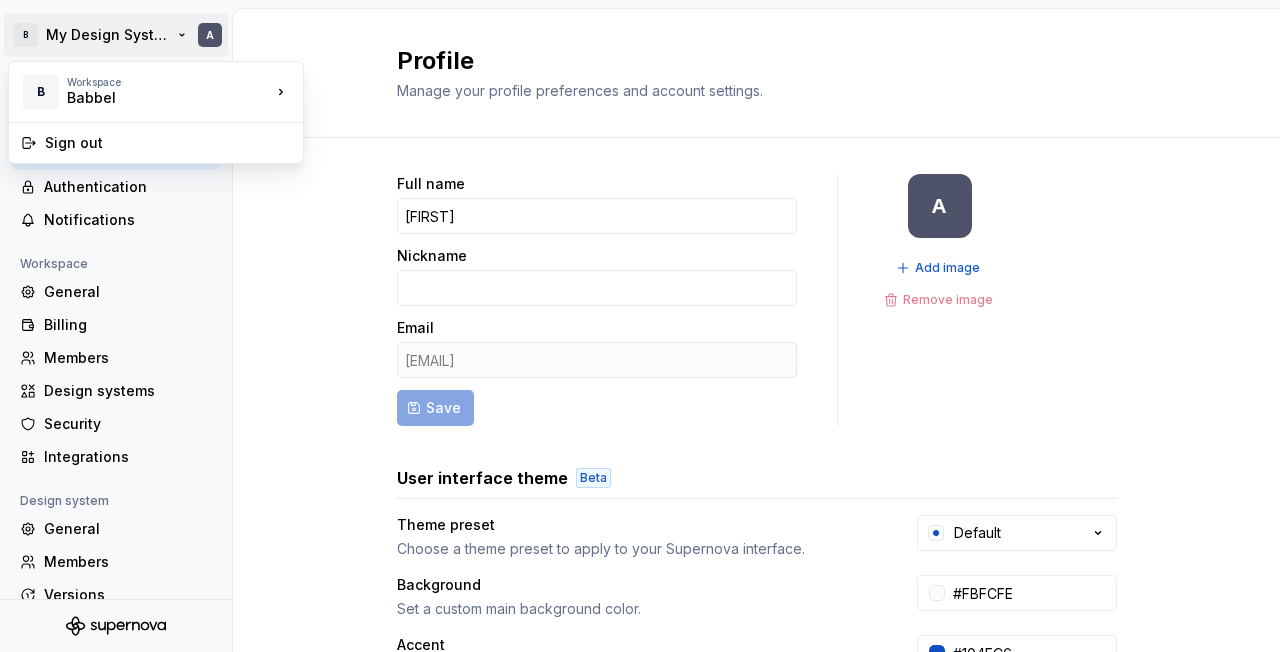 click on "B My Design System A Back Account Profile Authentication Notifications Workspace General Billing Members Design systems Security Integrations Design system General Members Versions Datasets Documentation Profile Manage your profile preferences and account settings. Full name Alina Nickname Email agordeeva_ext@babbel.com Save A Add image Remove image User interface theme Beta Theme preset Choose a theme preset to apply to your Supernova interface. Default Background Set a custom main background color. #FBFCFE Accent Set a custom accent color. #104FC6 Contrast Increase contrast to make interface items easier to see. Documentation editor background Always use a light background for the documentation editor. No Danger zone Permanently delete my account All data will be deleted immediately. Delete account For information on how we use your data, please refer to our  Privacy Policy .   * B Workspace Babbel Sign out" at bounding box center [640, 326] 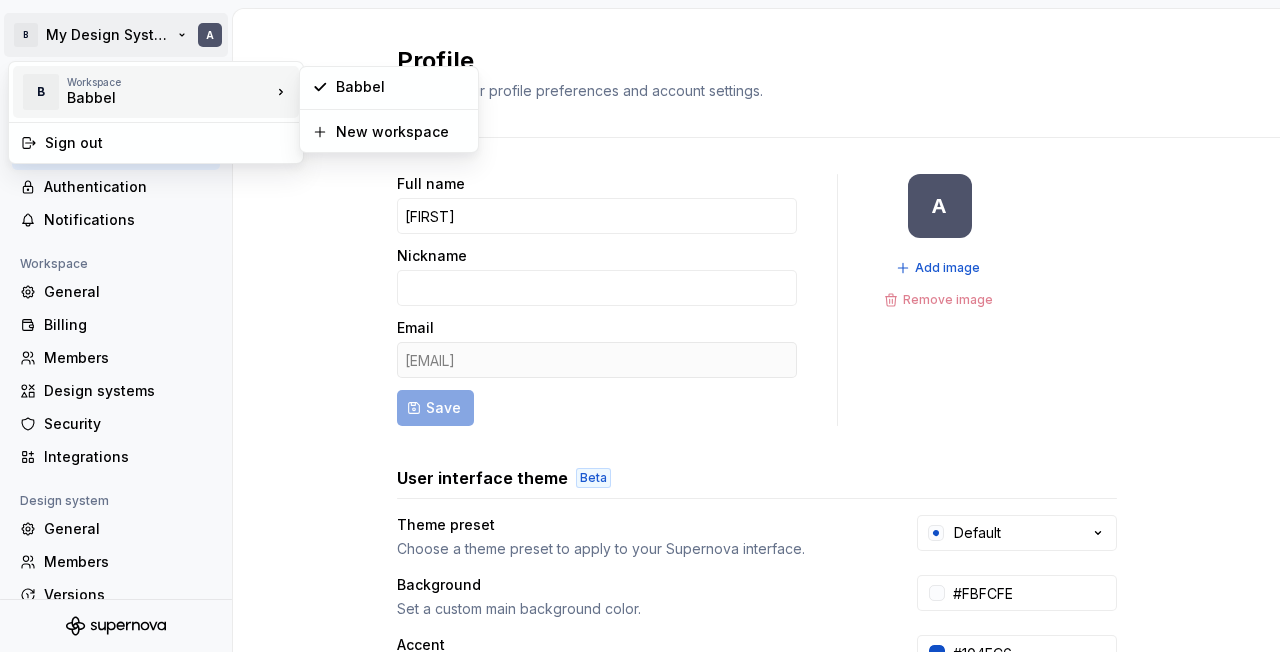 click on "Workspace" at bounding box center (169, 82) 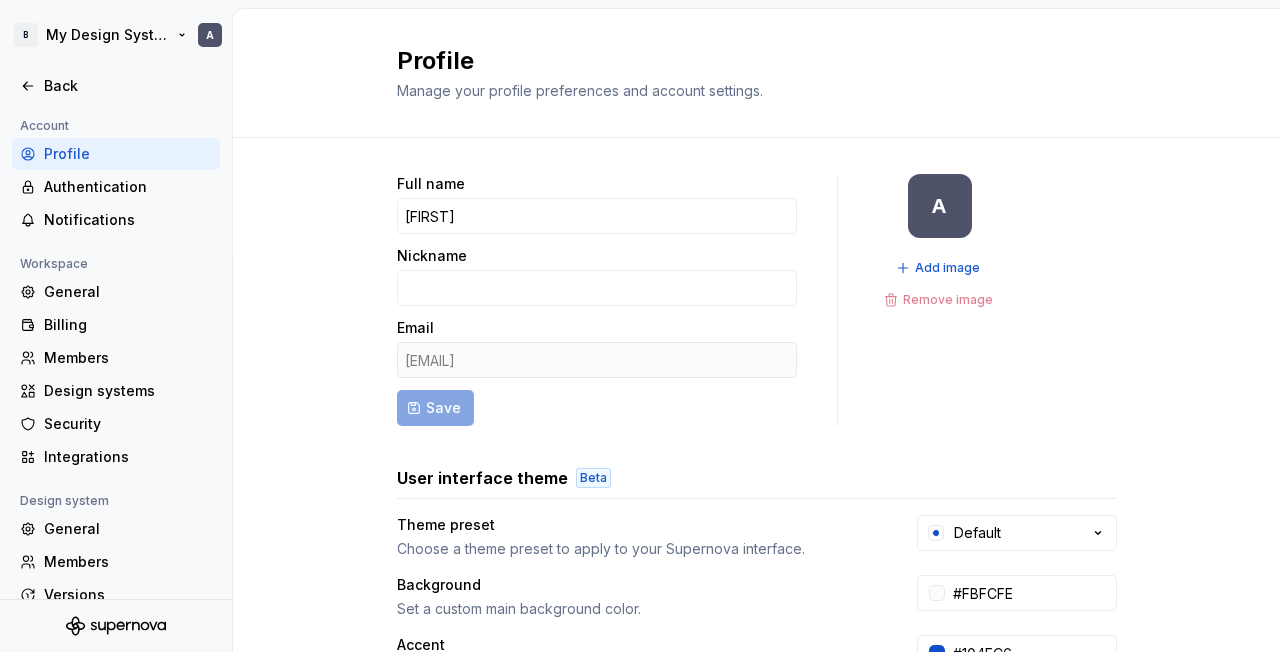 click on "B My Design System A Back Account Profile Authentication Notifications Workspace General Billing Members Design systems Security Integrations Design system General Members Versions Datasets Documentation Profile Manage your profile preferences and account settings. Full name Alina Nickname Email agordeeva_ext@babbel.com Save A Add image Remove image User interface theme Beta Theme preset Choose a theme preset to apply to your Supernova interface. Default Background Set a custom main background color. #FBFCFE Accent Set a custom accent color. #104FC6 Contrast Increase contrast to make interface items easier to see. Documentation editor background Always use a light background for the documentation editor. No Danger zone Permanently delete my account All data will be deleted immediately. Delete account For information on how we use your data, please refer to our  Privacy Policy .   *" at bounding box center [640, 326] 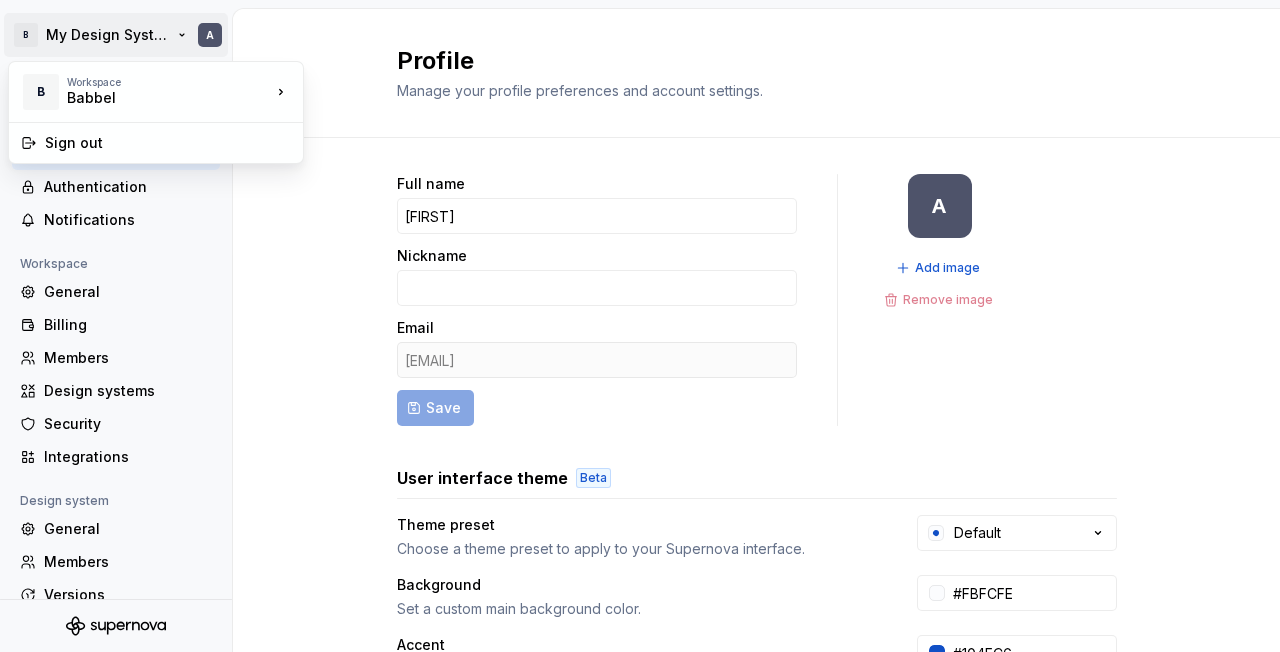click on "B My Design System A Back Account Profile Authentication Notifications Workspace General Billing Members Design systems Security Integrations Design system General Members Versions Datasets Documentation Profile Manage your profile preferences and account settings. Full name Alina Nickname Email agordeeva_ext@babbel.com Save A Add image Remove image User interface theme Beta Theme preset Choose a theme preset to apply to your Supernova interface. Default Background Set a custom main background color. #FBFCFE Accent Set a custom accent color. #104FC6 Contrast Increase contrast to make interface items easier to see. Documentation editor background Always use a light background for the documentation editor. No Danger zone Permanently delete my account All data will be deleted immediately. Delete account For information on how we use your data, please refer to our  Privacy Policy .   * B Workspace Babbel Sign out" at bounding box center (640, 326) 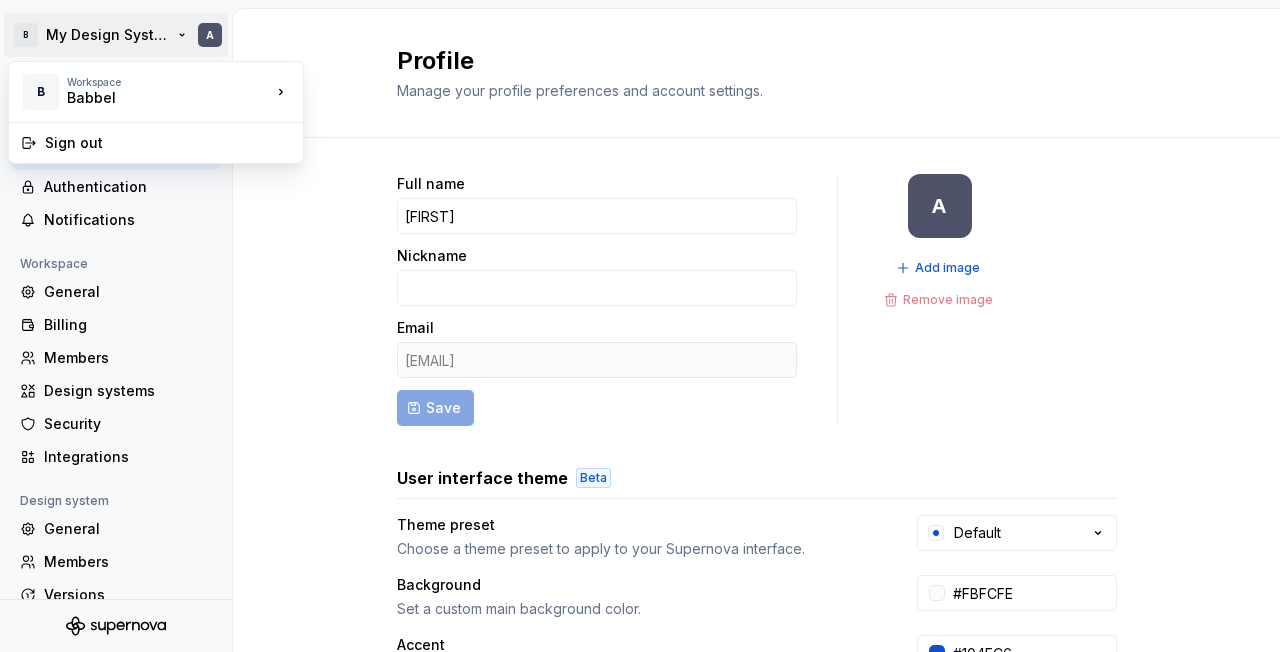 click on "B My Design System A Back Account Profile Authentication Notifications Workspace General Billing Members Design systems Security Integrations Design system General Members Versions Datasets Documentation Profile Manage your profile preferences and account settings. Full name Alina Nickname Email agordeeva_ext@babbel.com Save A Add image Remove image User interface theme Beta Theme preset Choose a theme preset to apply to your Supernova interface. Default Background Set a custom main background color. #FBFCFE Accent Set a custom accent color. #104FC6 Contrast Increase contrast to make interface items easier to see. Documentation editor background Always use a light background for the documentation editor. No Danger zone Permanently delete my account All data will be deleted immediately. Delete account For information on how we use your data, please refer to our  Privacy Policy .   * B Workspace Babbel Sign out" at bounding box center (640, 326) 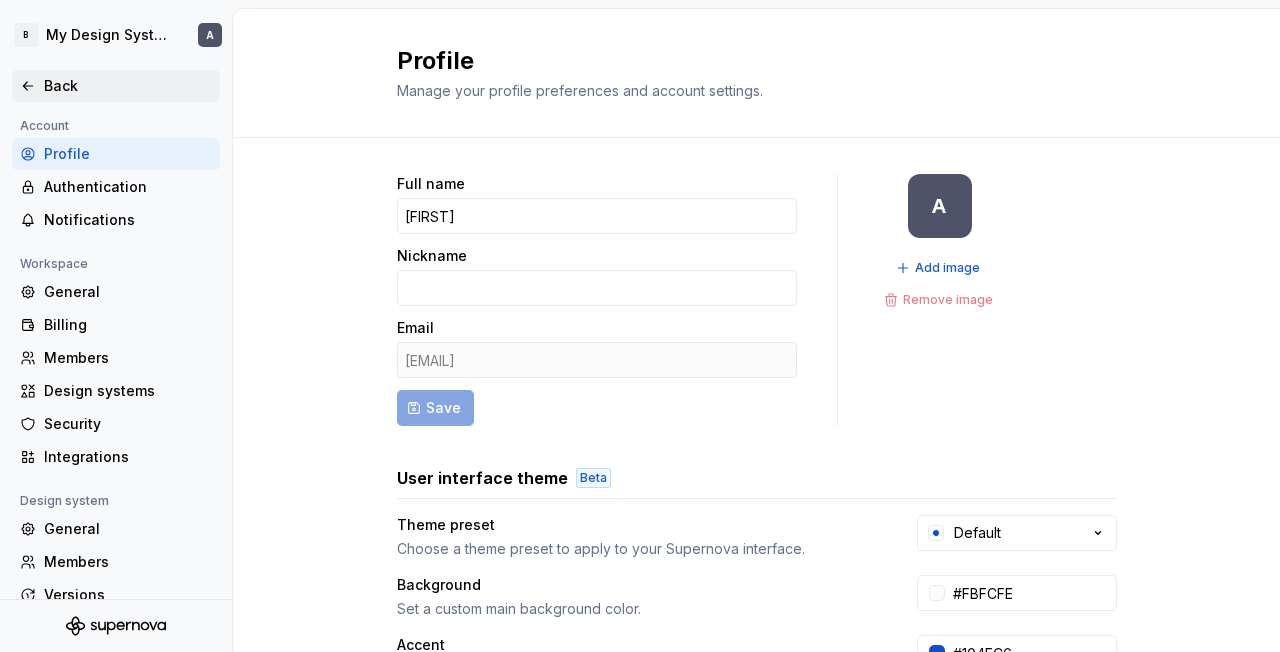 click on "Back" at bounding box center (128, 86) 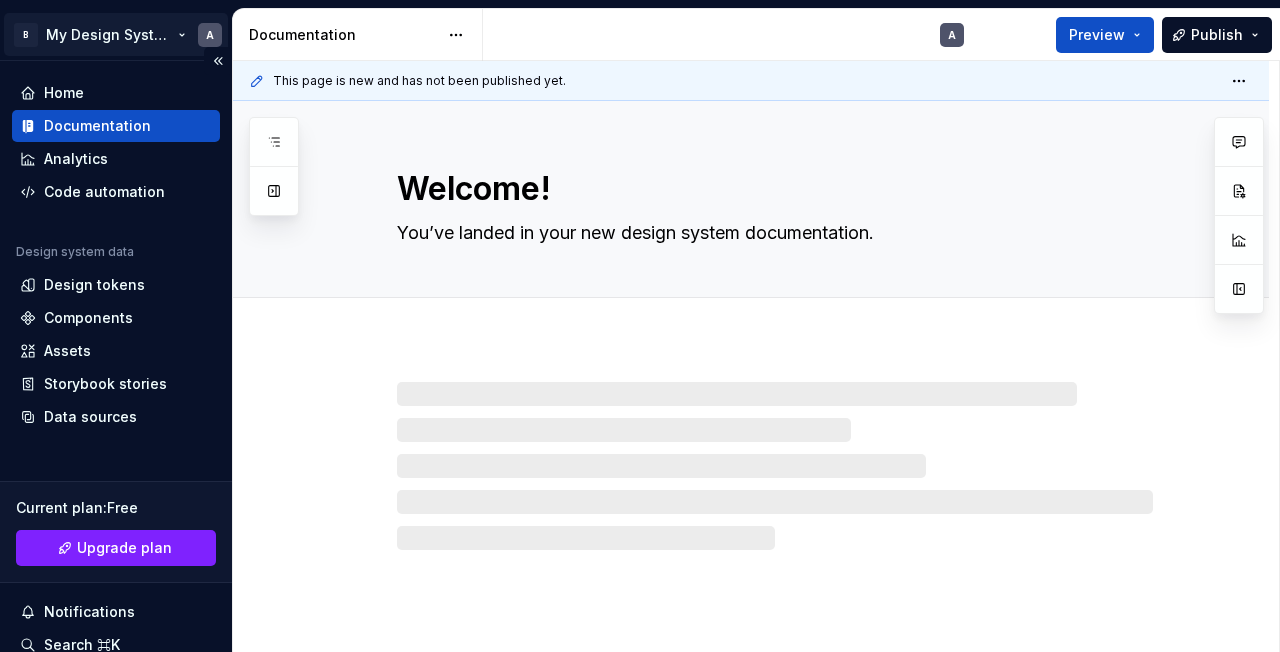 click on "B My Design System A Home Documentation Analytics Code automation Design system data Design tokens Components Assets Storybook stories Data sources Current plan :  Free Upgrade plan Notifications Search ⌘K Invite team Settings Contact support Help Documentation A Preview Publish Pages Add
Accessibility guide for tree Page tree.
Navigate the tree with the arrow keys. Common tree hotkeys apply. Further keybindings are available:
enter to execute primary action on focused item
f2 to start renaming the focused item
escape to abort renaming an item
control+d to start dragging selected items
Welcome! A Foundations Design tokens Typography Components Component overview Component detail Changes Welcome! Foundations  /  Design tokens Foundations  /  Typography Components  /  Component overview Components  /  Component detail Upgrade to Enterprise to turn on approval workflow Learn more Contact us Welcome! Comments Open comments Header px" at bounding box center (640, 326) 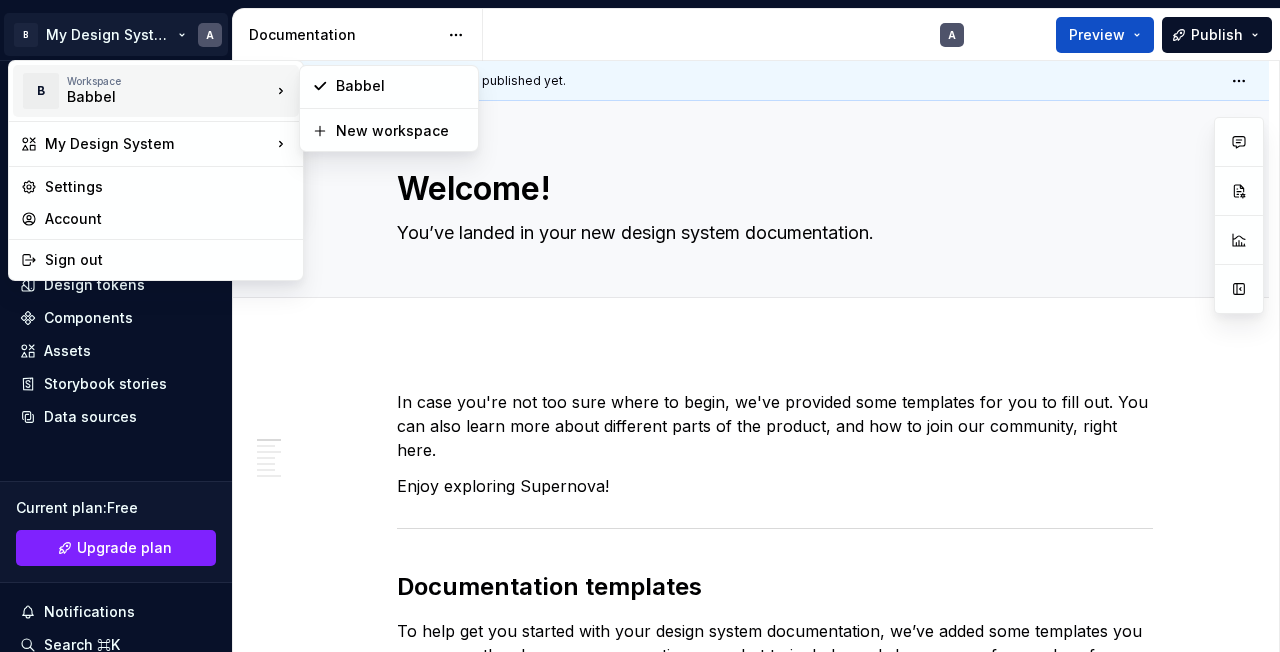 click on "Babbel" at bounding box center (152, 97) 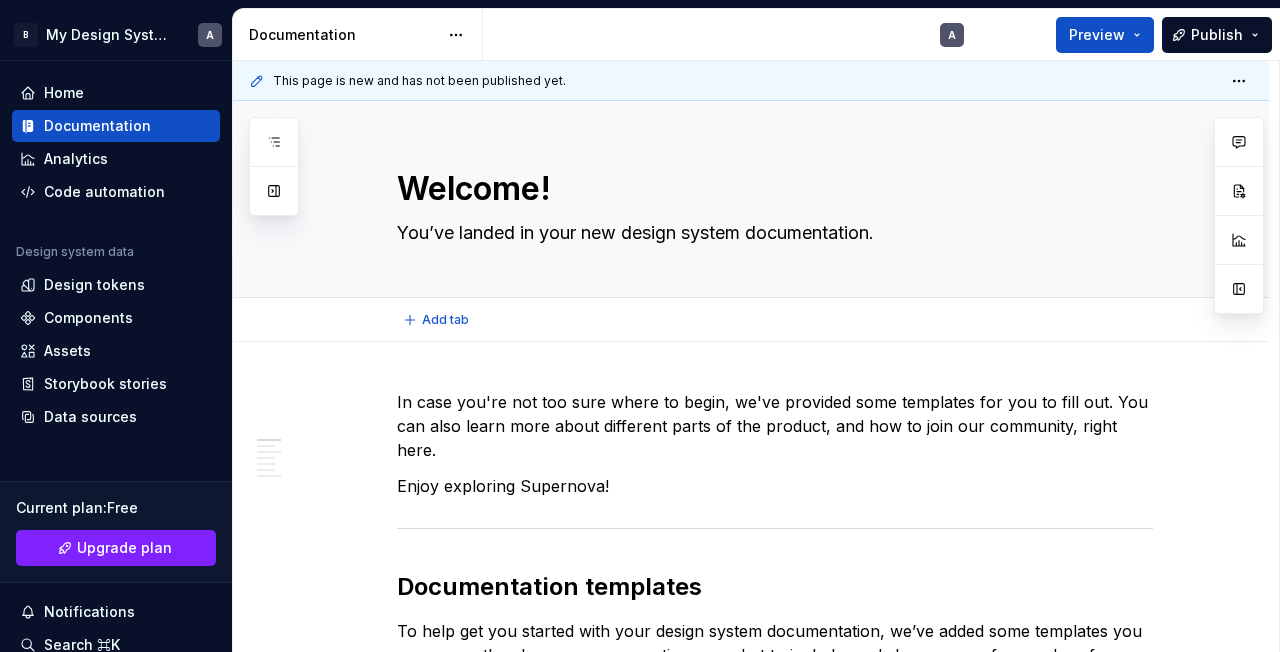 click on "B My Design System A Home Documentation Analytics Code automation Design system data Design tokens Components Assets Storybook stories Data sources Current plan :  Free Upgrade plan Notifications Search ⌘K Invite team Settings Contact support Help Documentation A Preview Publish Pages Add
Accessibility guide for tree Page tree.
Navigate the tree with the arrow keys. Common tree hotkeys apply. Further keybindings are available:
enter to execute primary action on focused item
f2 to start renaming the focused item
escape to abort renaming an item
control+d to start dragging selected items
Welcome! A Foundations Design tokens Typography Components Component overview Component detail Changes Welcome! Foundations  /  Design tokens Foundations  /  Typography Components  /  Component overview Components  /  Component detail Upgrade to Enterprise to turn on approval workflow Learn more Contact us Welcome! Edit header Add tab Data sources" at bounding box center (640, 326) 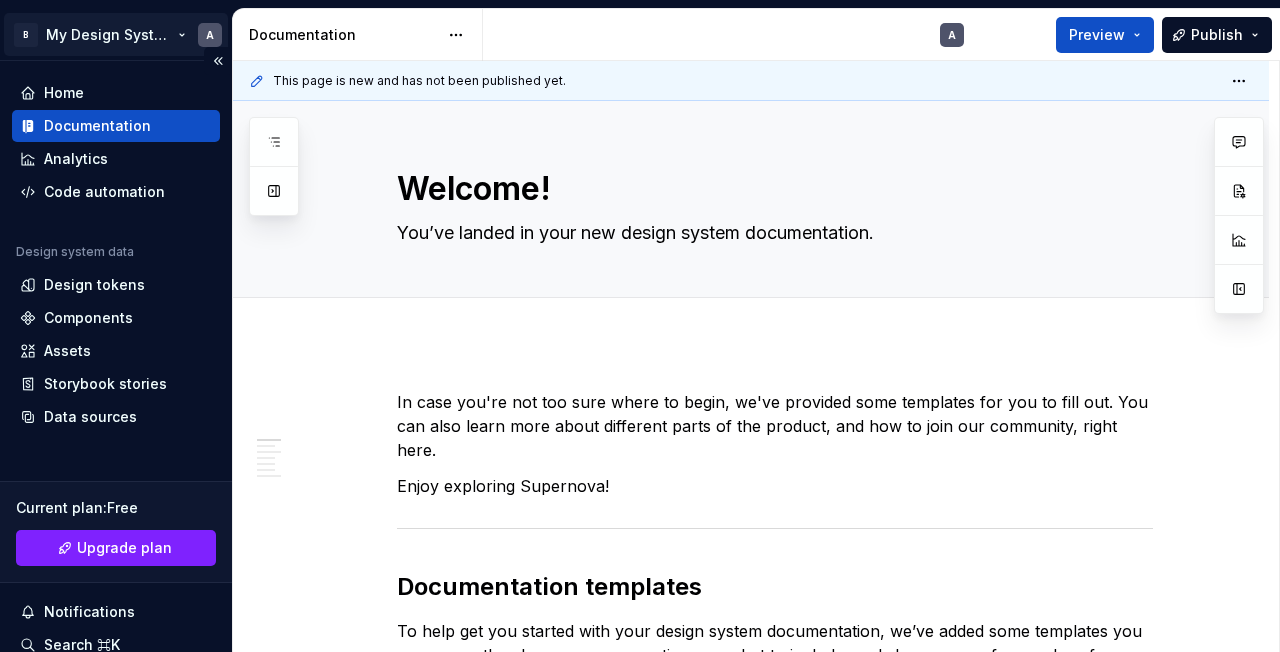 click on "B My Design System A Home Documentation Analytics Code automation Design system data Design tokens Components Assets Storybook stories Data sources Current plan :  Free Upgrade plan Notifications Search ⌘K Invite team Settings Contact support Help Documentation A Preview Publish Pages Add
Accessibility guide for tree Page tree.
Navigate the tree with the arrow keys. Common tree hotkeys apply. Further keybindings are available:
enter to execute primary action on focused item
f2 to start renaming the focused item
escape to abort renaming an item
control+d to start dragging selected items
Welcome! A Foundations Design tokens Typography Components Component overview Component detail Changes Welcome! Foundations  /  Design tokens Foundations  /  Typography Components  /  Component overview Components  /  Component detail Upgrade to Enterprise to turn on approval workflow Learn more Contact us Welcome! Edit header Design system data ." at bounding box center [640, 326] 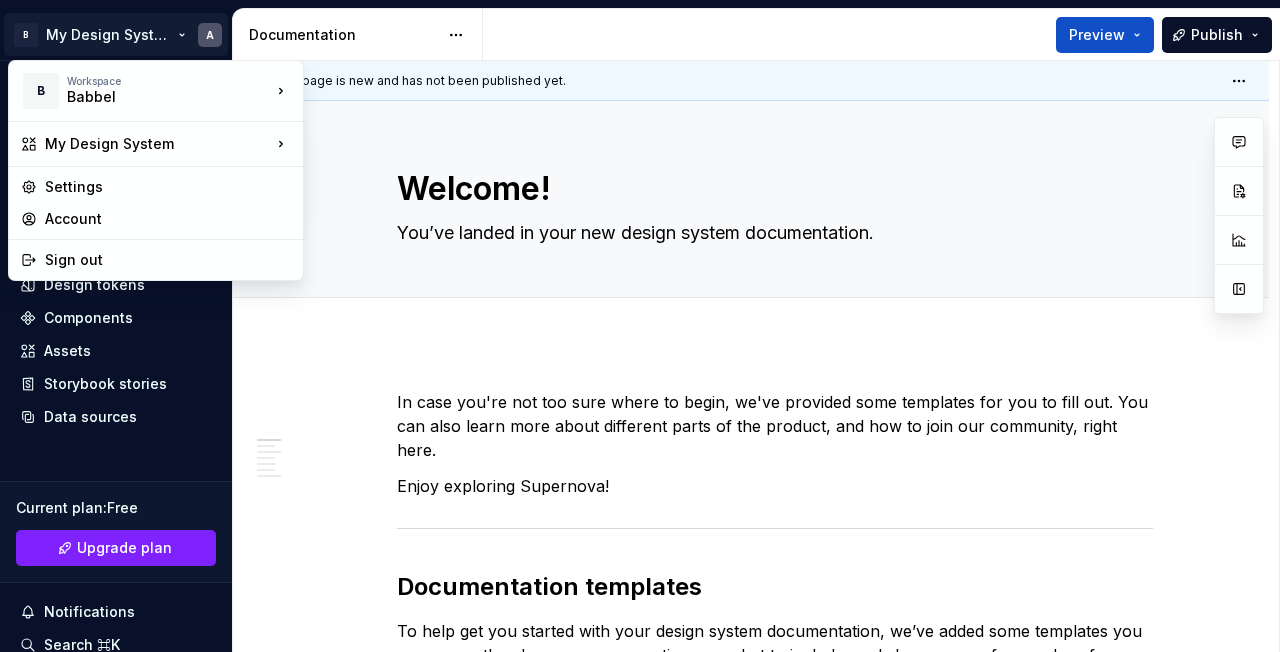 type on "*" 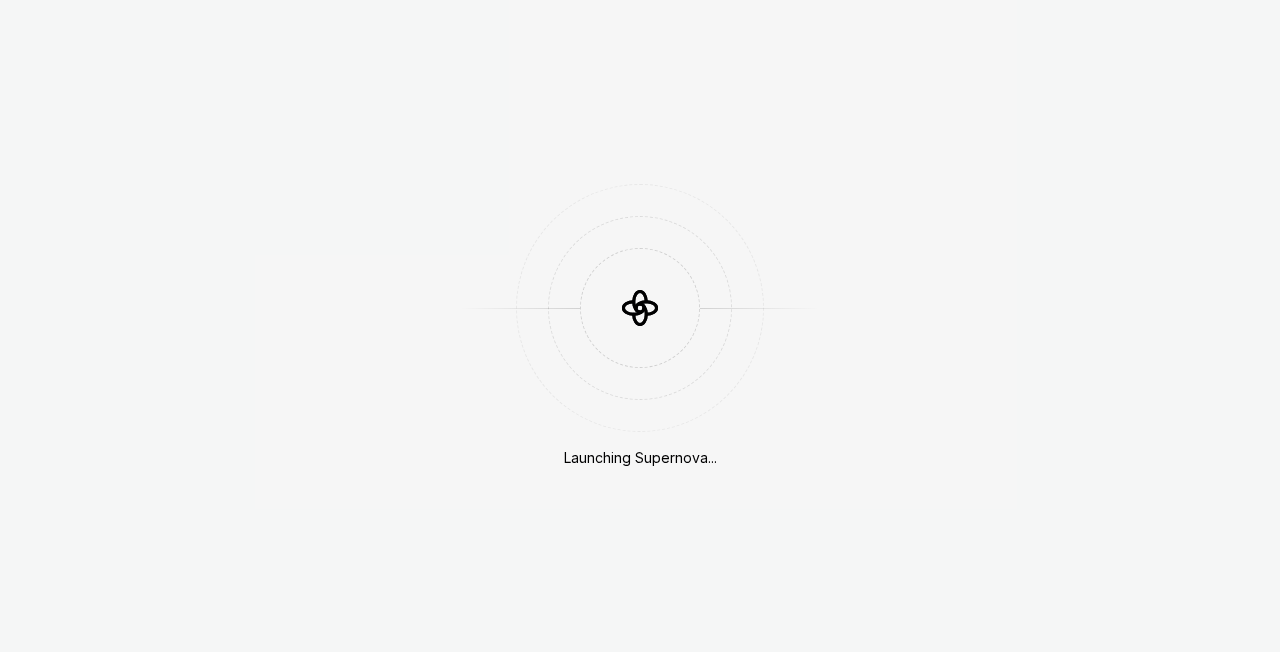 scroll, scrollTop: 0, scrollLeft: 0, axis: both 